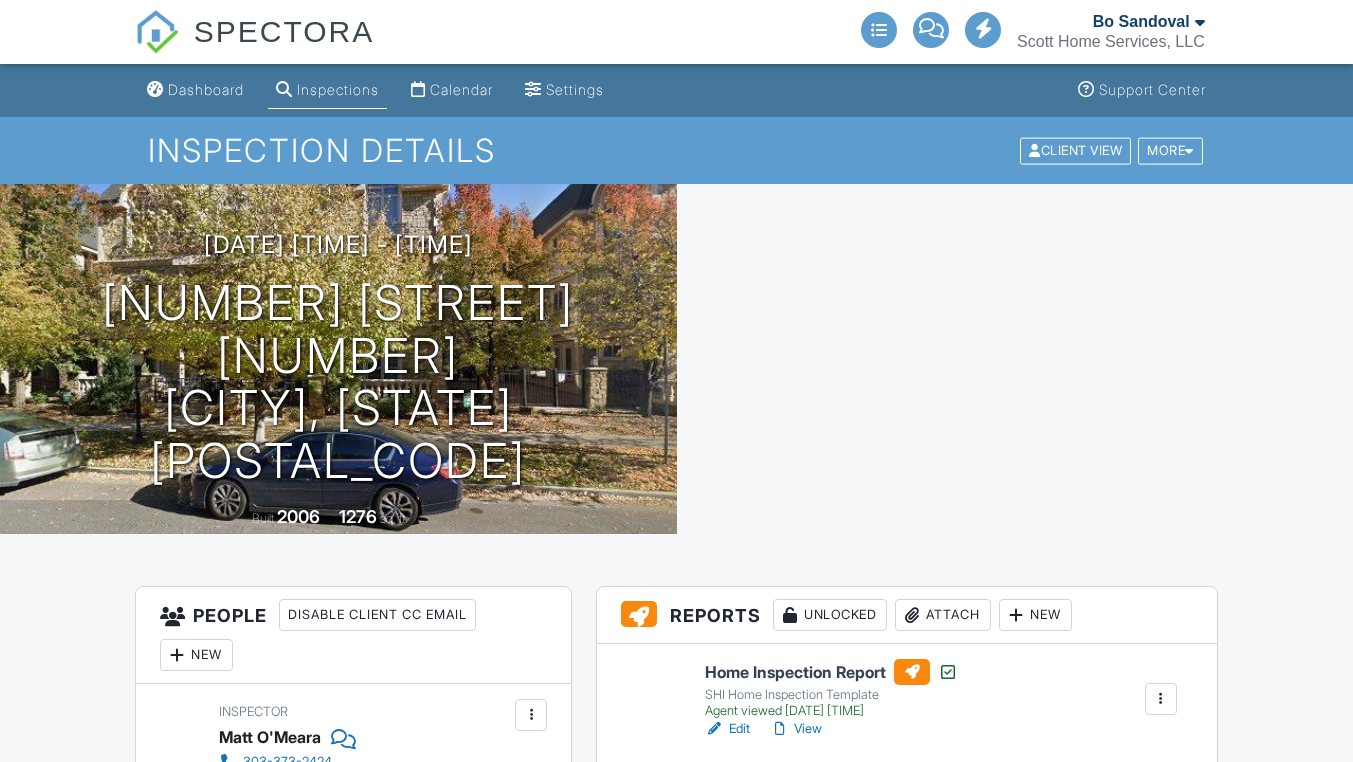 click on "Attach" at bounding box center (943, 615) 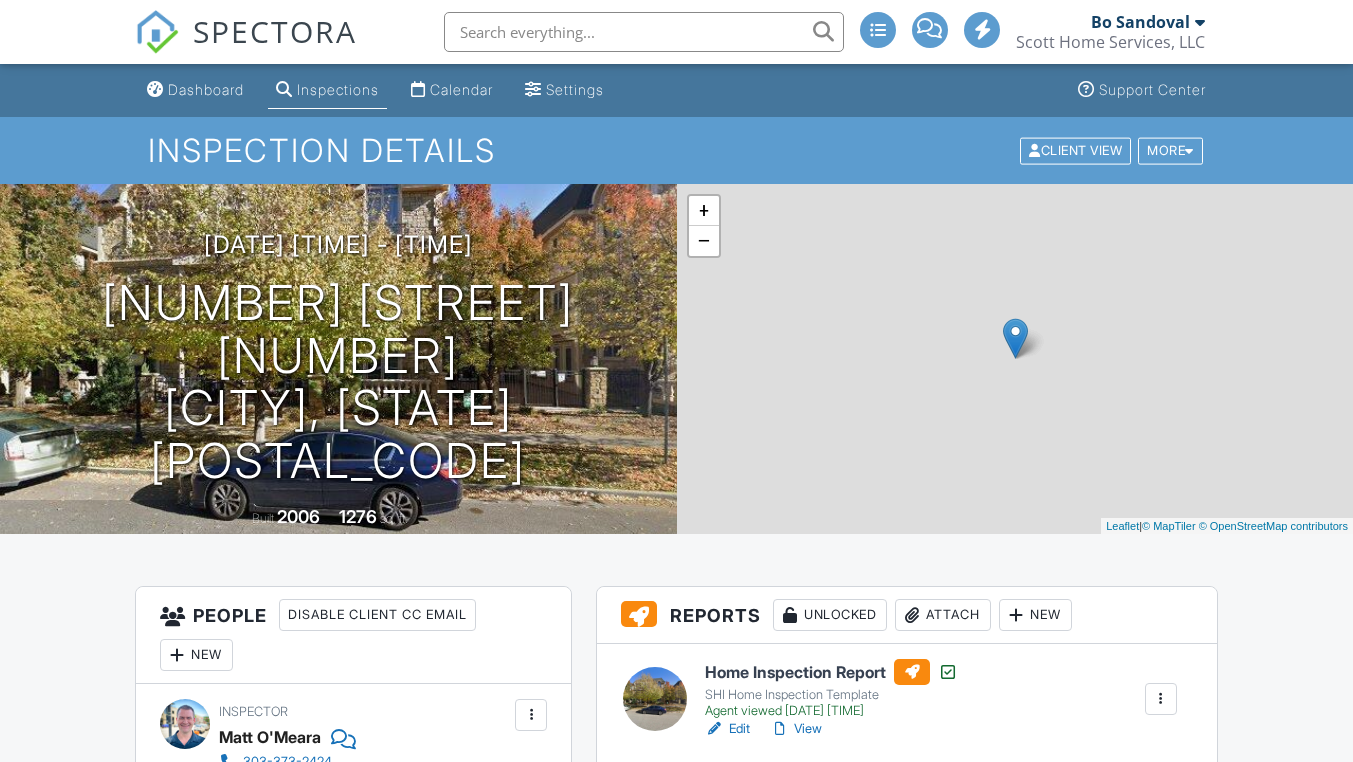 click at bounding box center [676, 376] 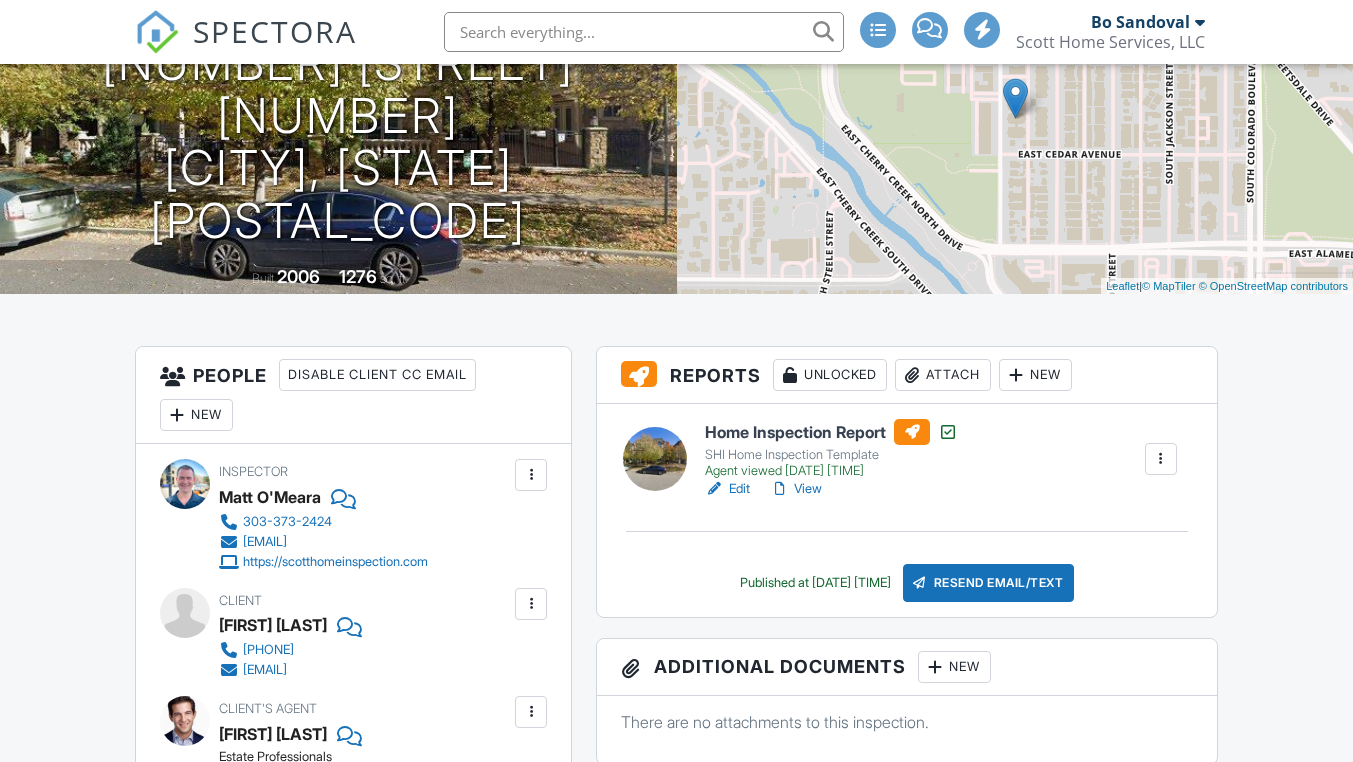 scroll, scrollTop: 240, scrollLeft: 0, axis: vertical 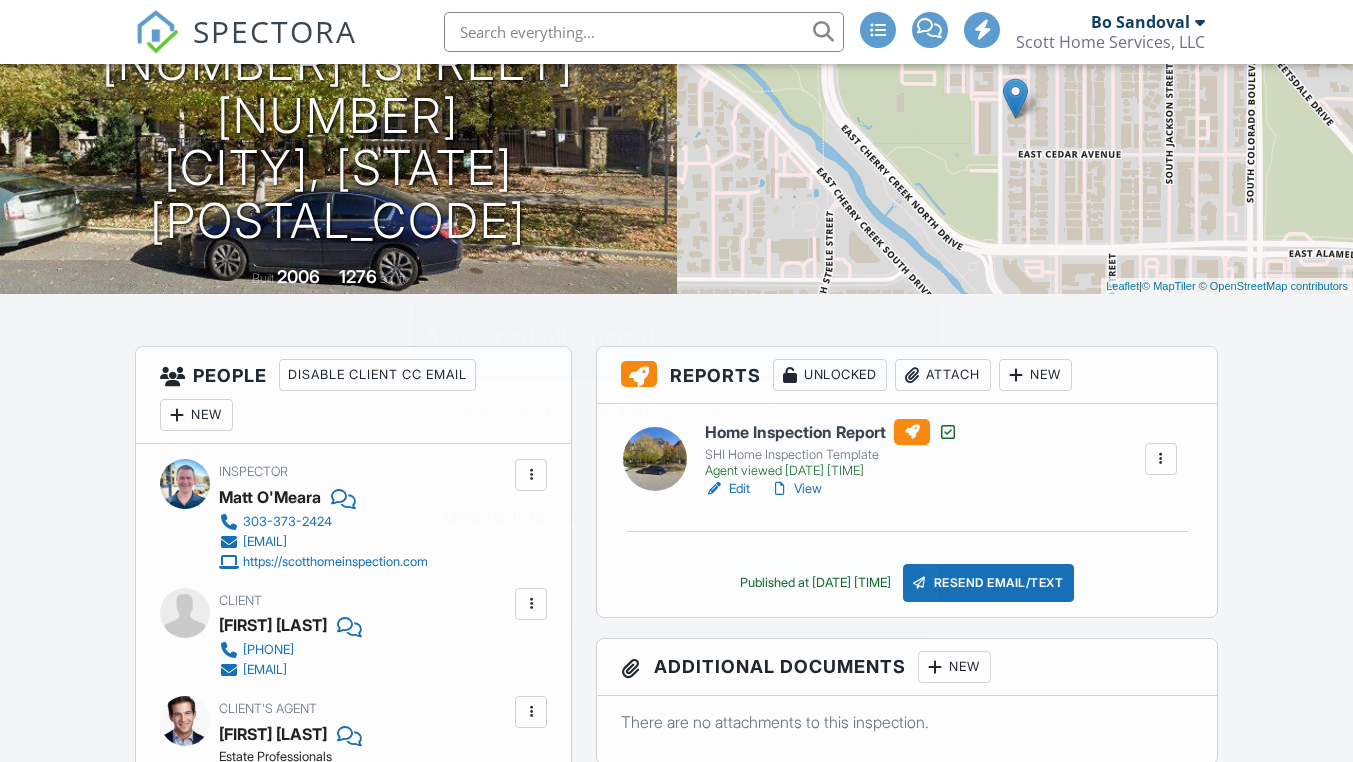drag, startPoint x: 888, startPoint y: 358, endPoint x: 477, endPoint y: 286, distance: 417.2589 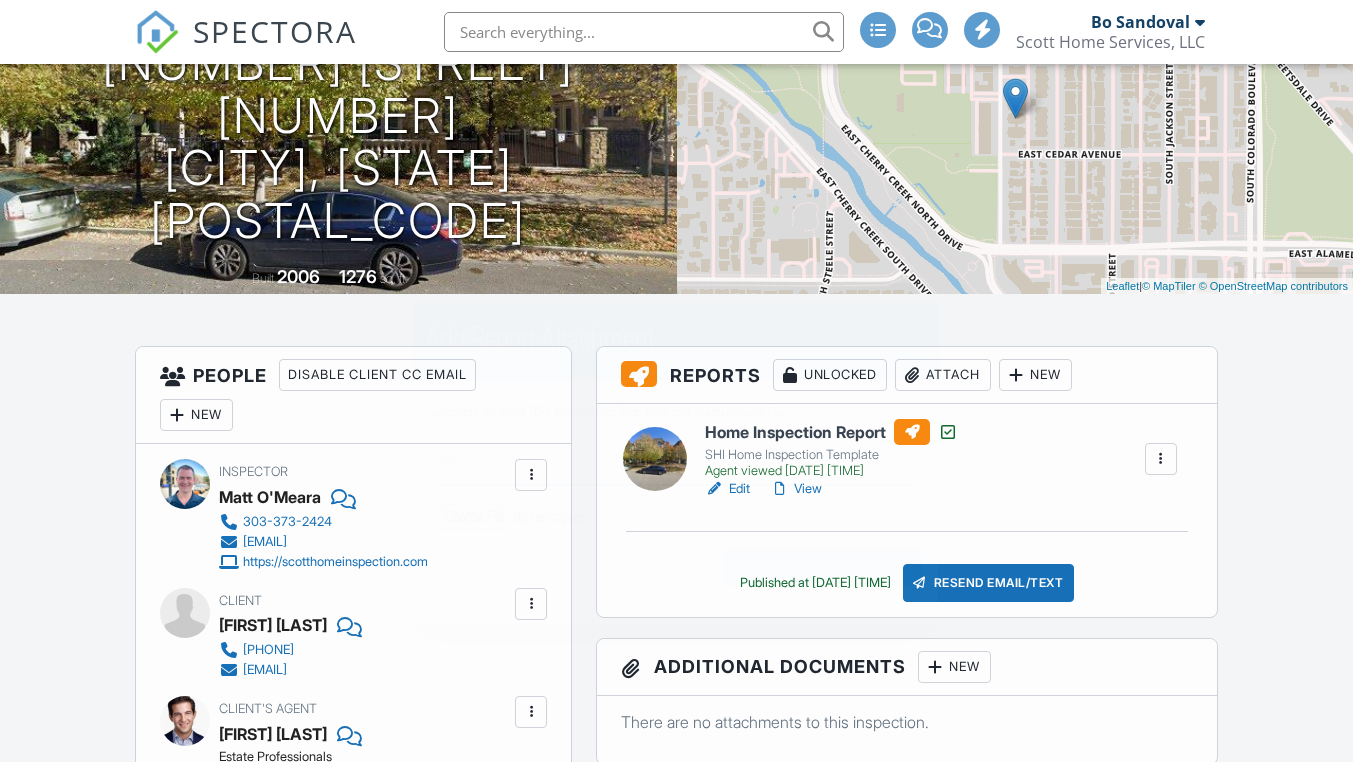 click on "Name" at bounding box center [677, 460] 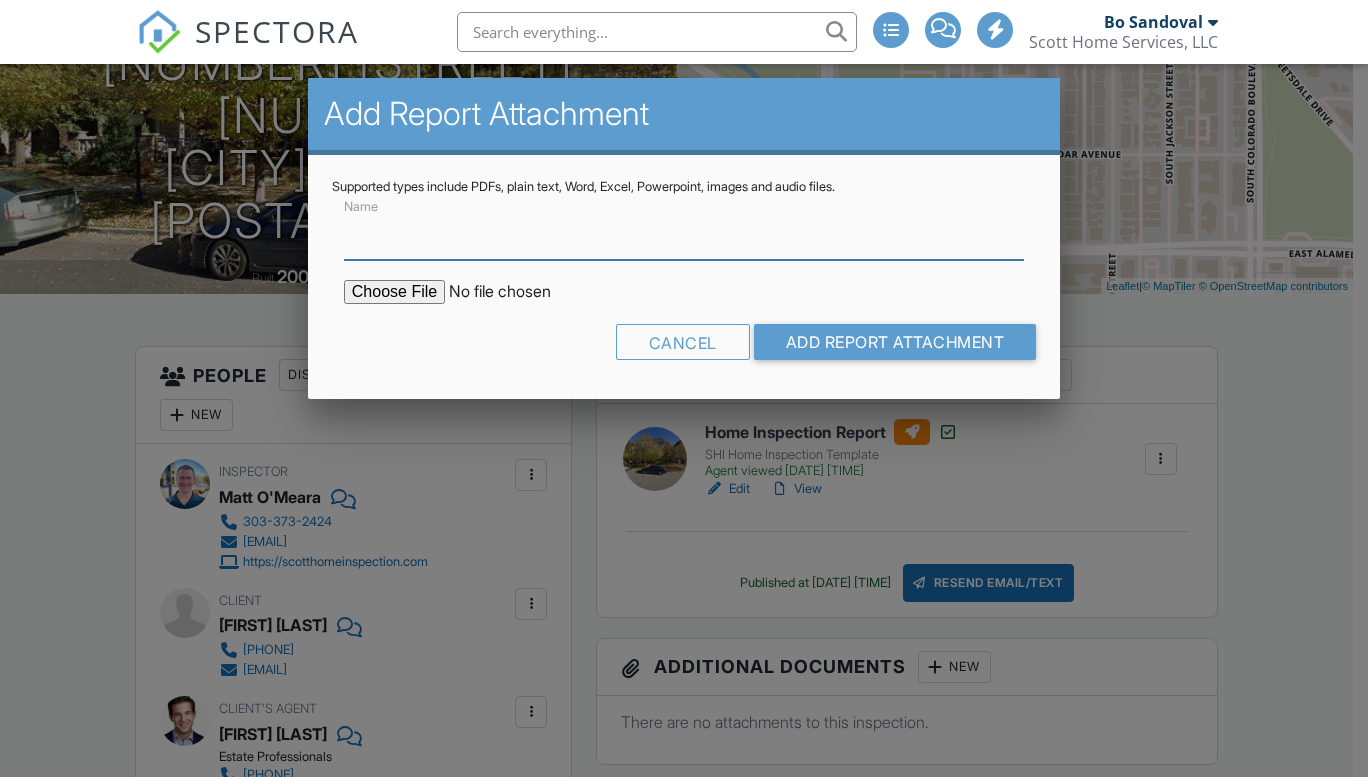 type on "Mold Air Sample Results" 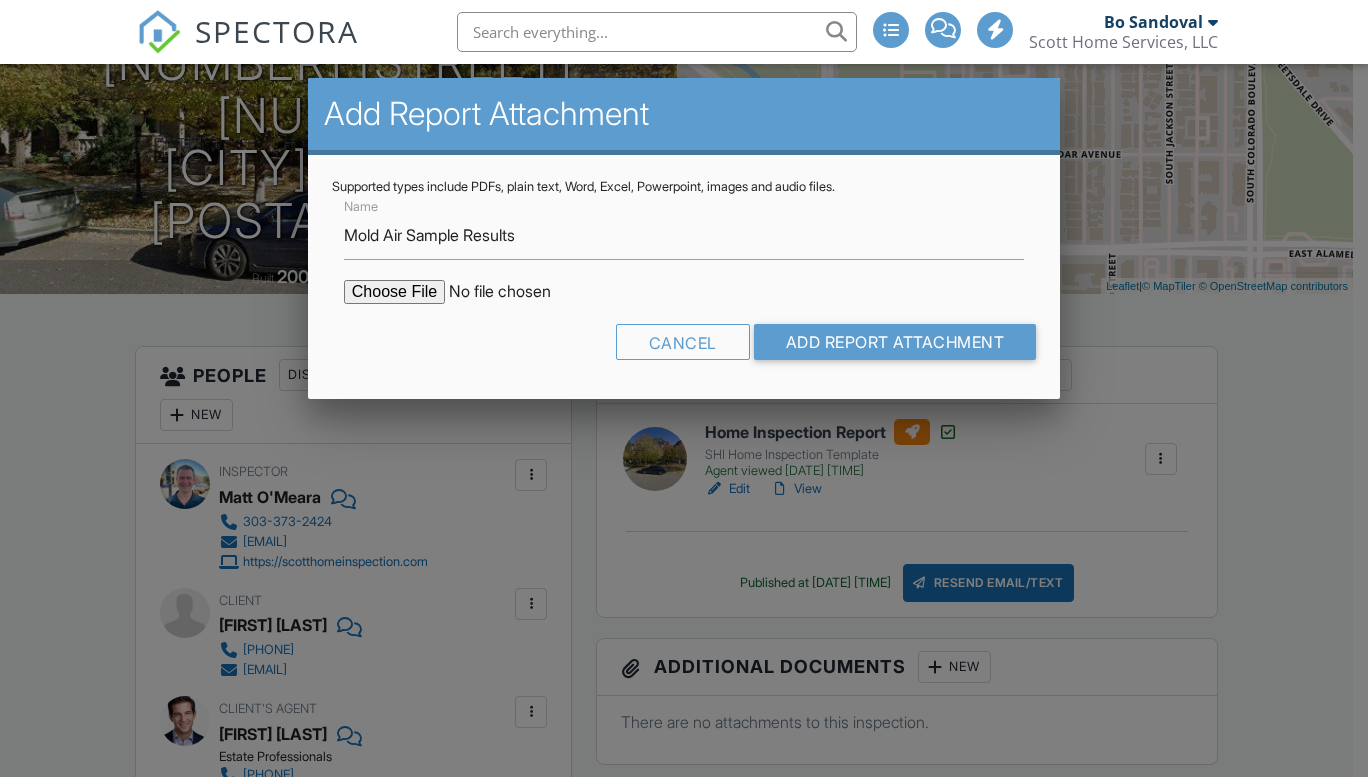 click at bounding box center [514, 292] 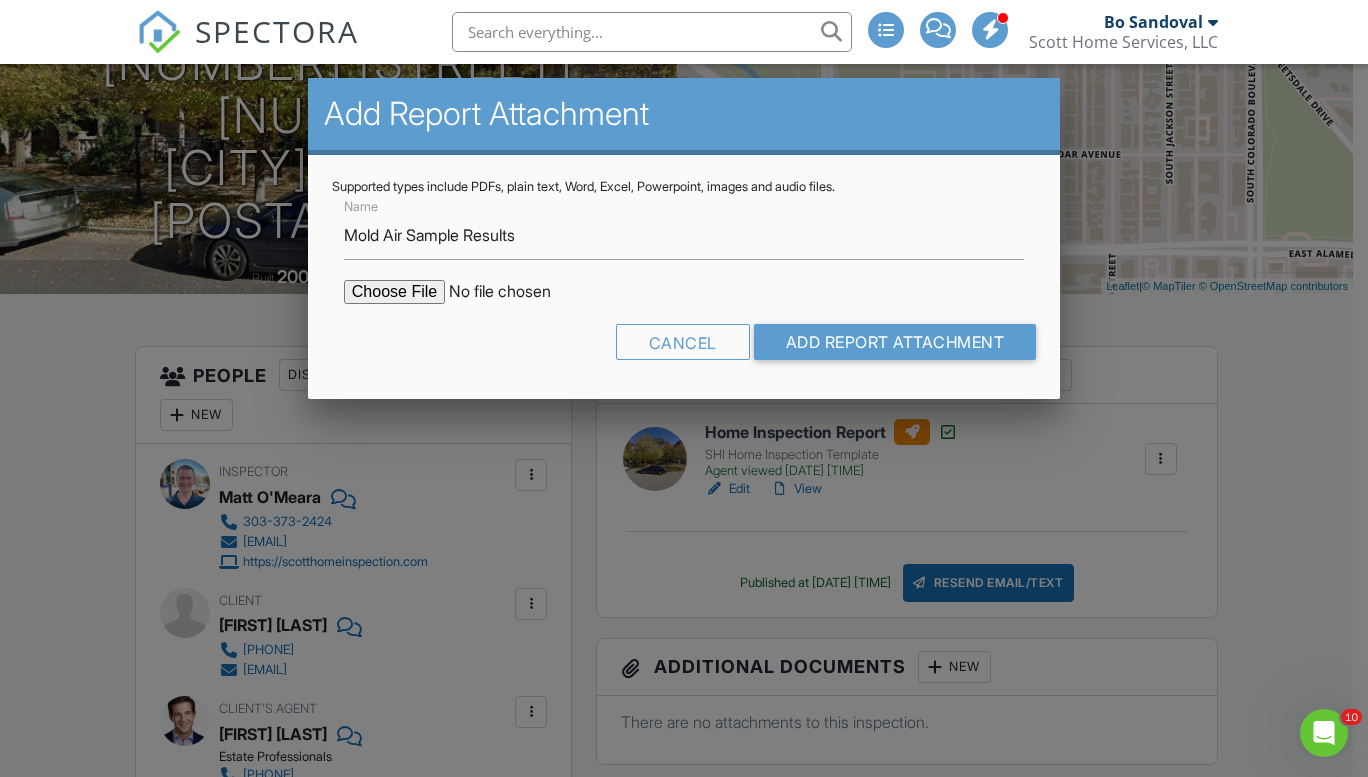 scroll, scrollTop: 0, scrollLeft: 0, axis: both 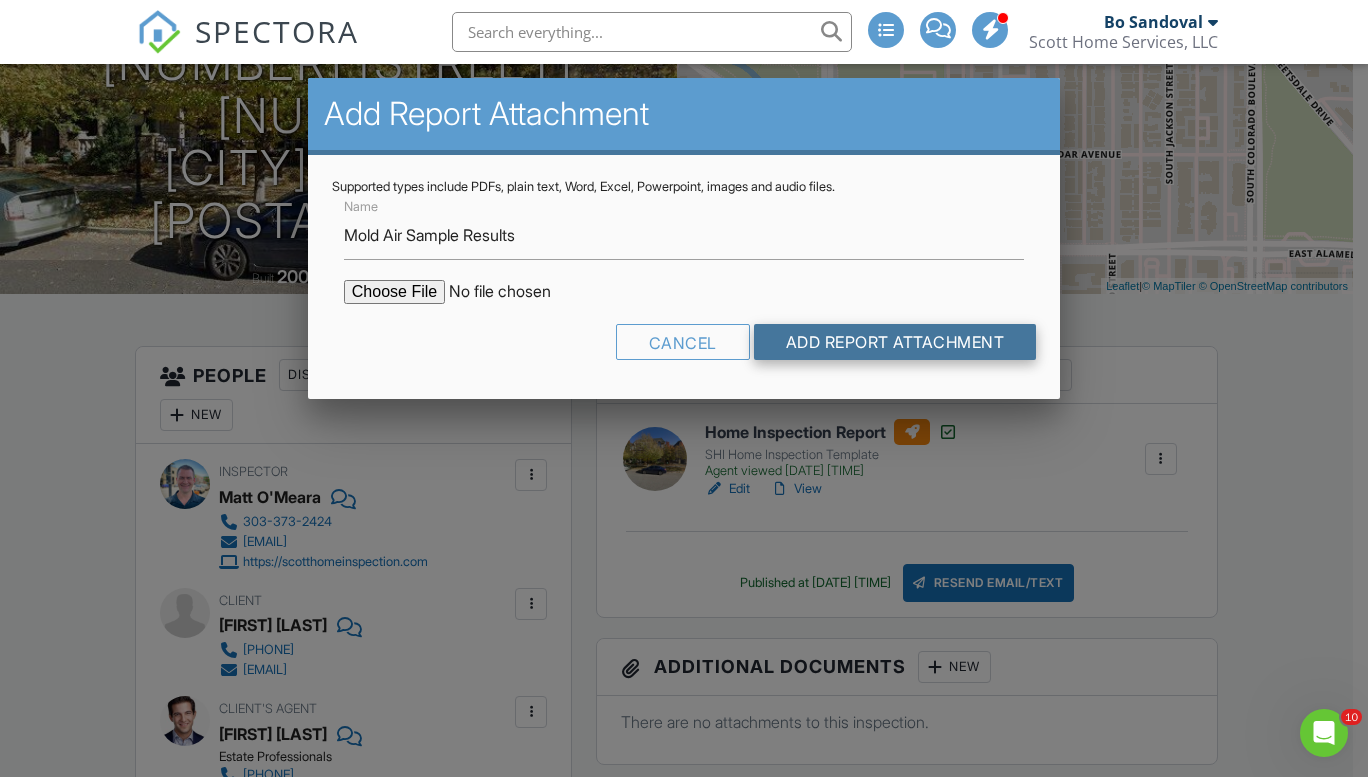 click on "Add Report Attachment" at bounding box center [895, 342] 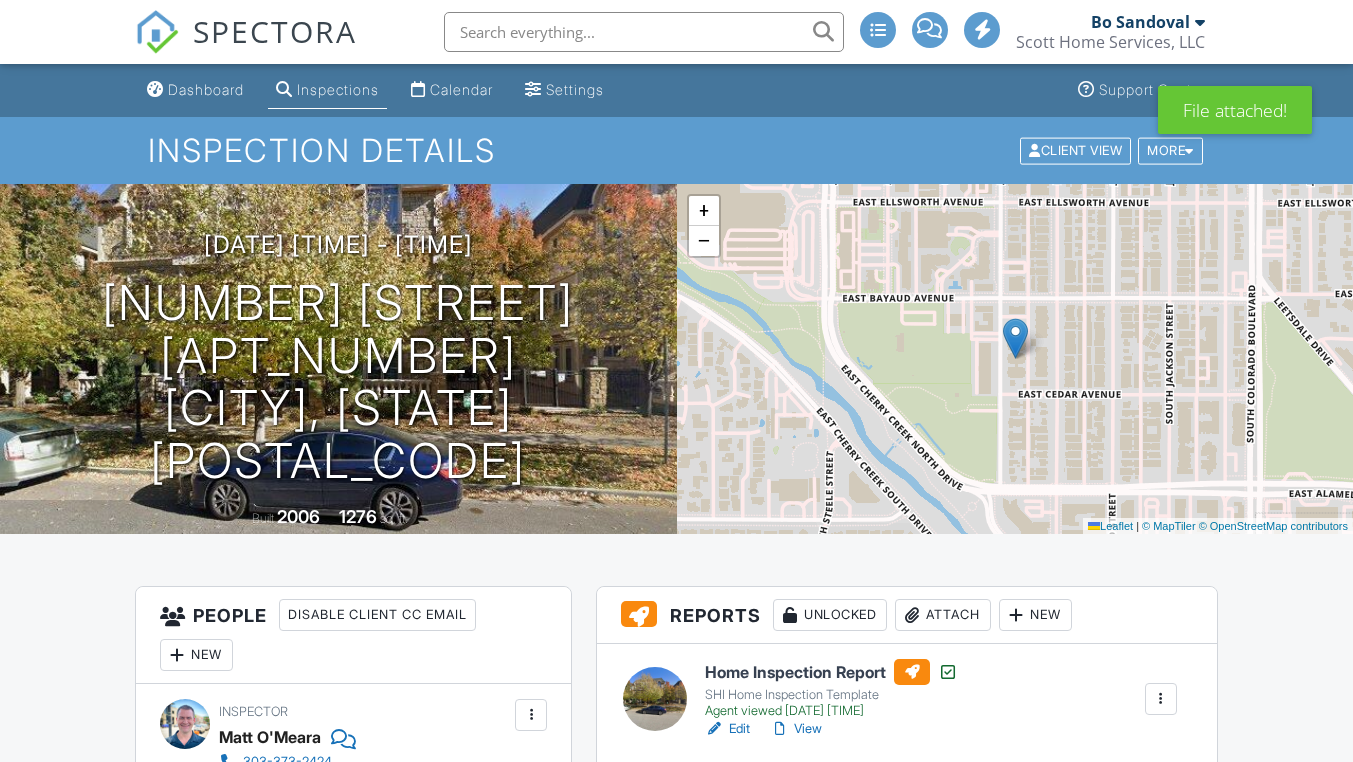 scroll, scrollTop: 344, scrollLeft: 0, axis: vertical 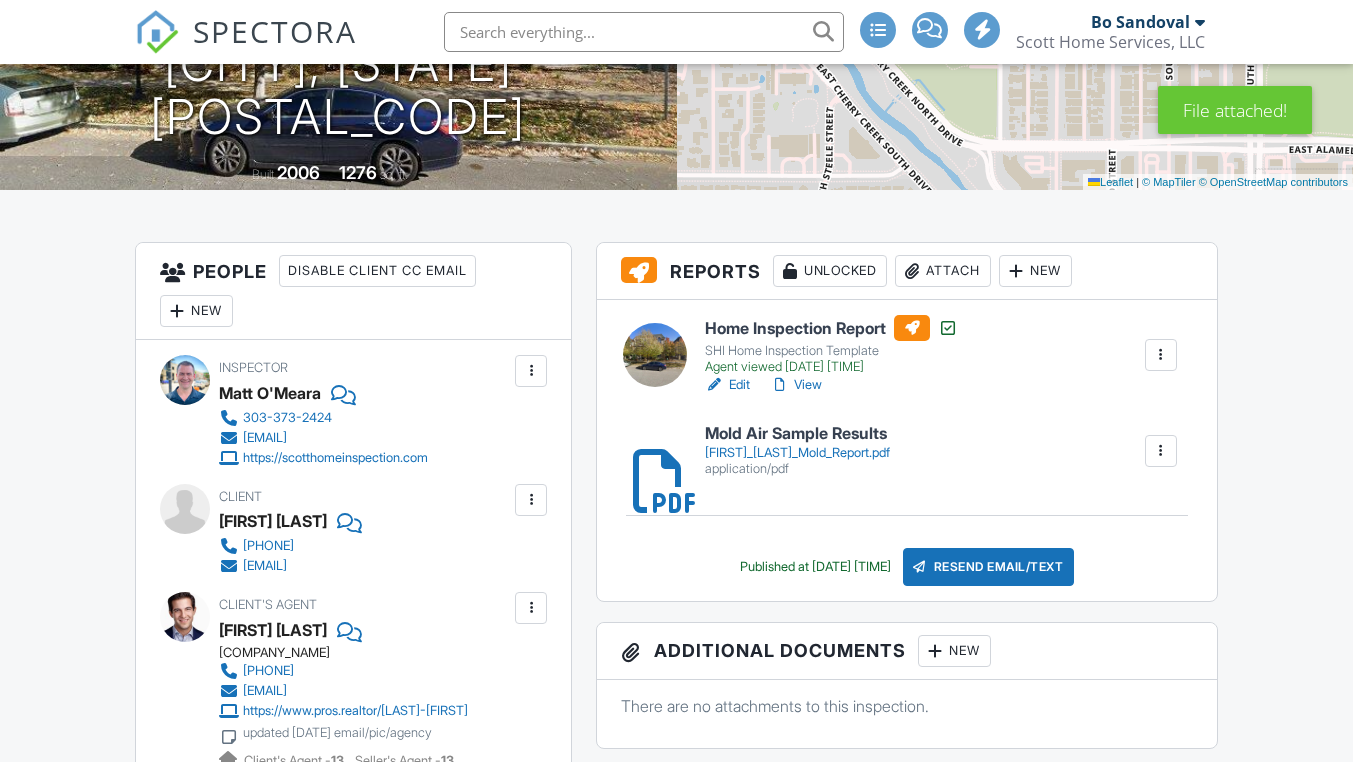 click on "Edit" at bounding box center (727, 385) 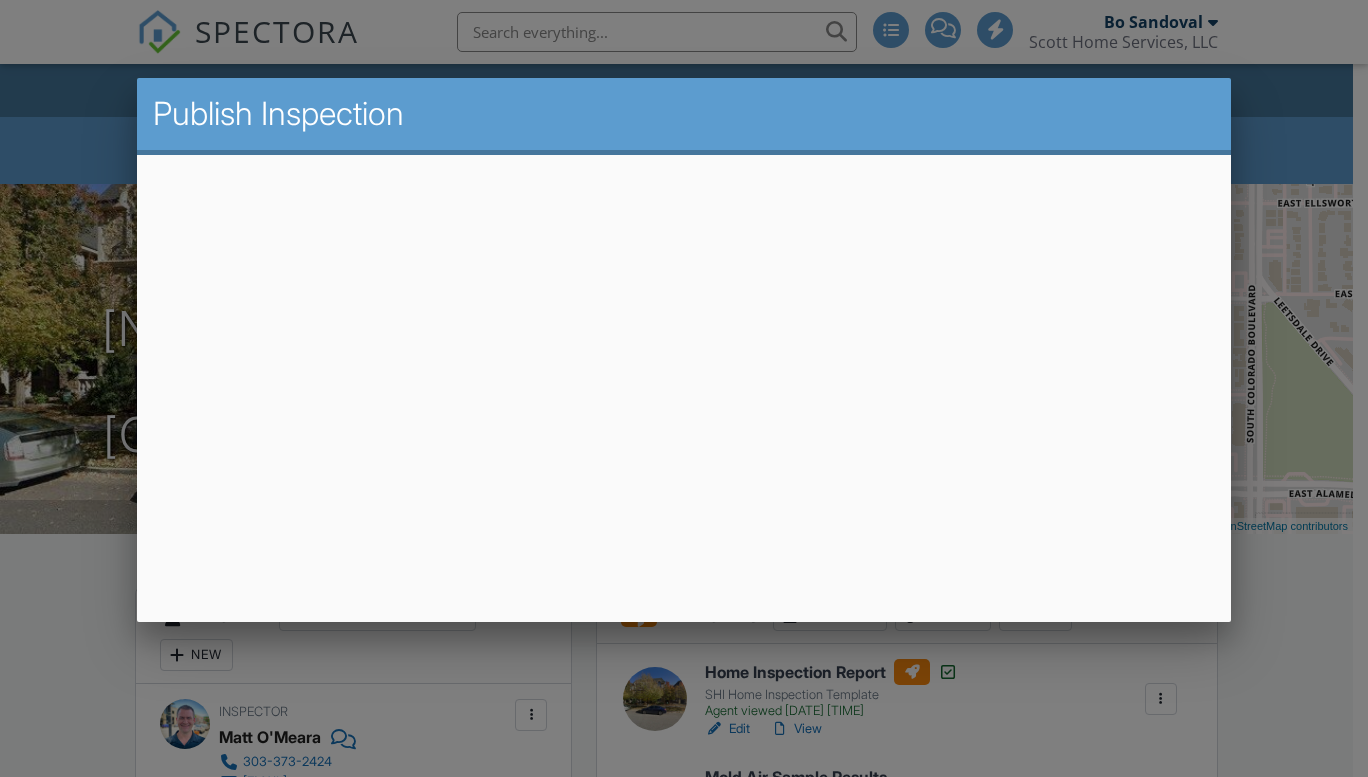 scroll, scrollTop: 272, scrollLeft: 0, axis: vertical 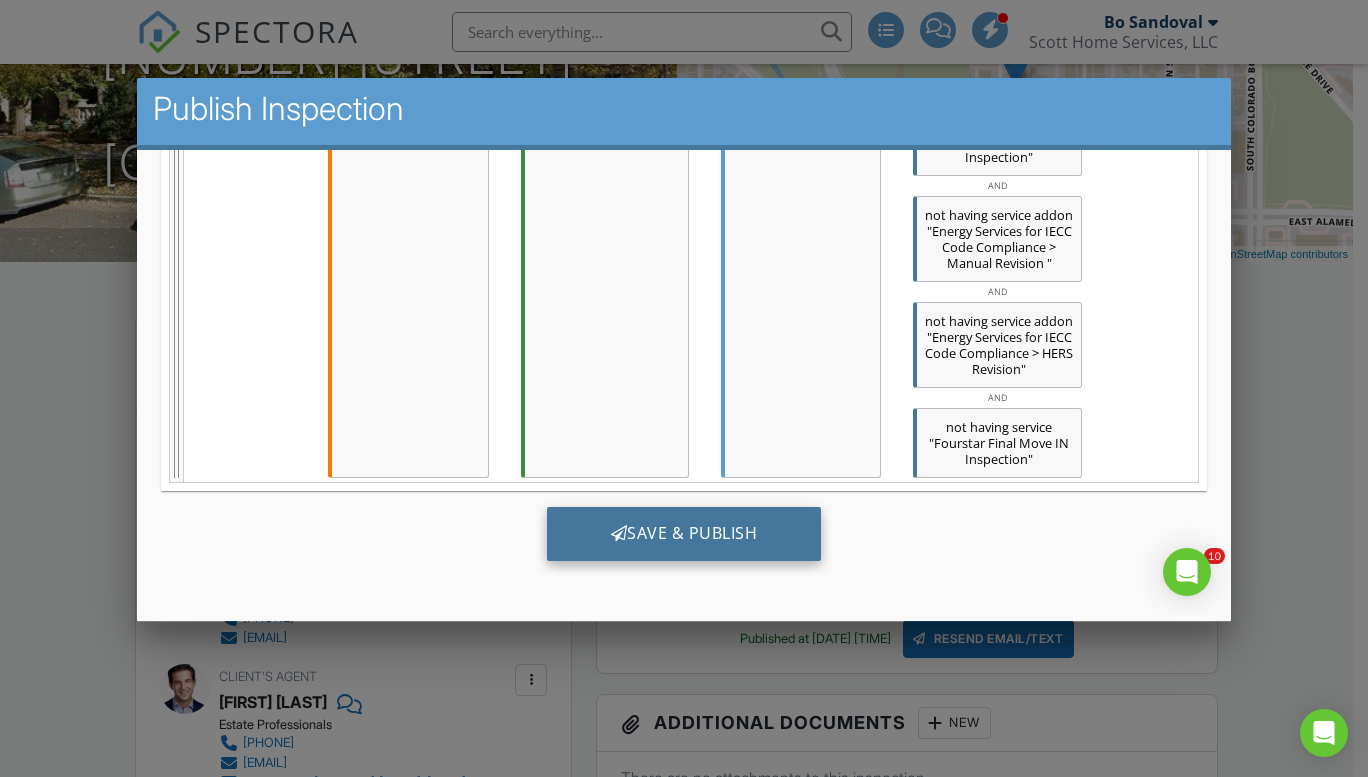 click on "Save & Publish" at bounding box center (683, 533) 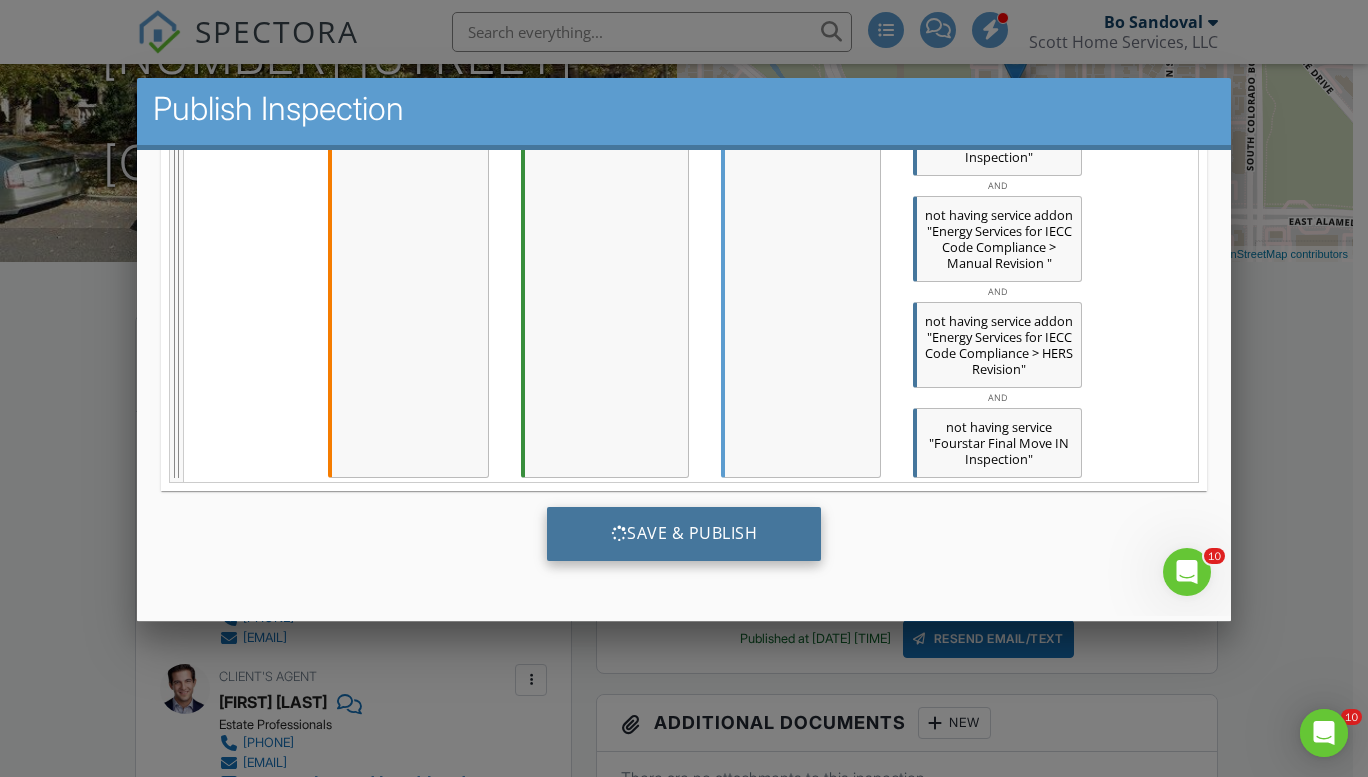 scroll, scrollTop: 0, scrollLeft: 0, axis: both 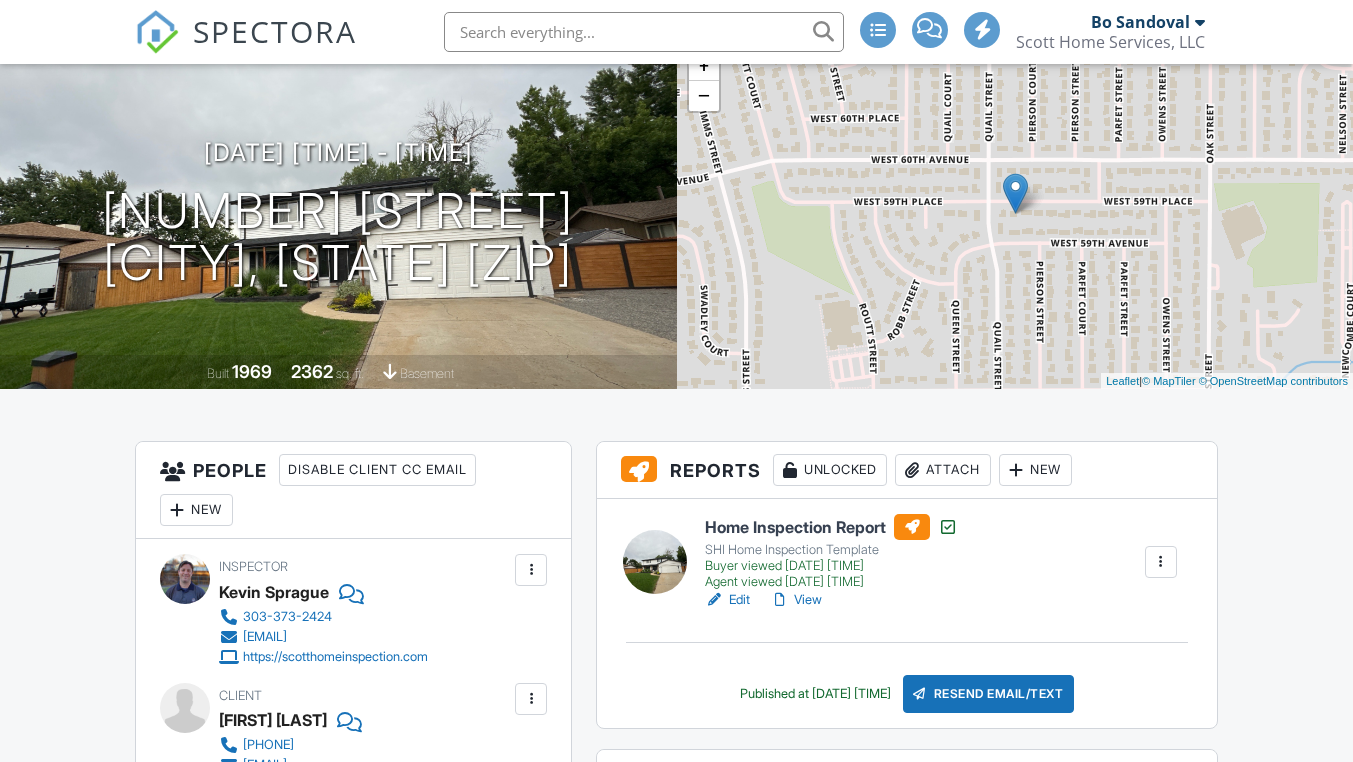 click on "Attach" at bounding box center [943, 470] 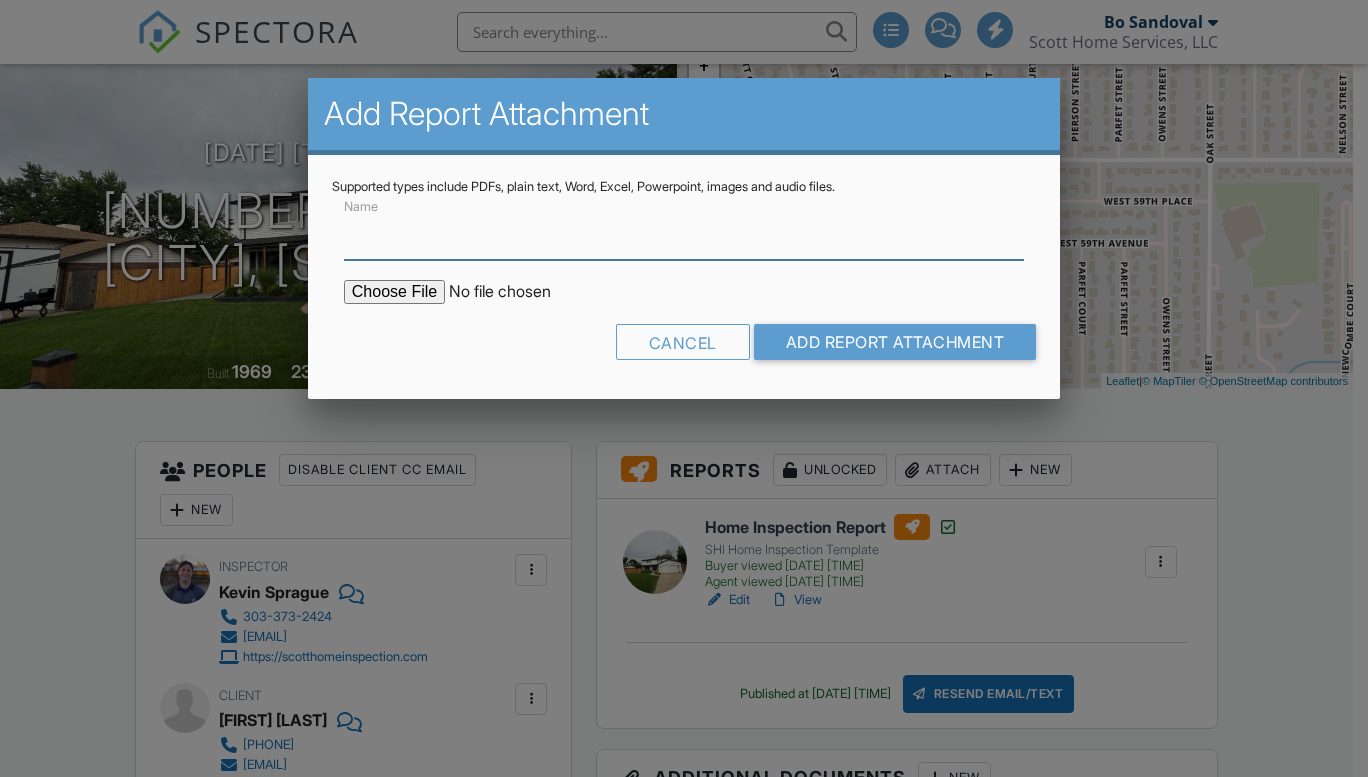scroll, scrollTop: 0, scrollLeft: 0, axis: both 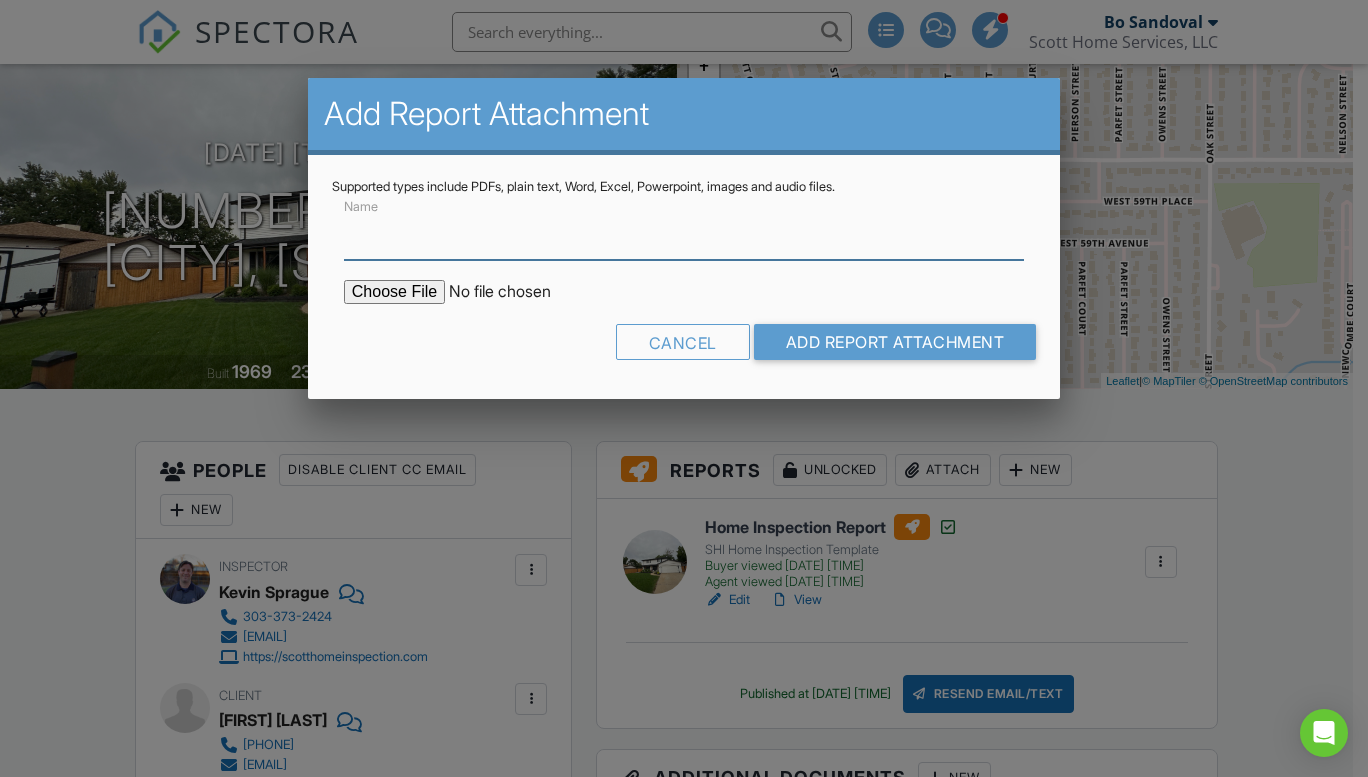 click on "Name" at bounding box center [684, 235] 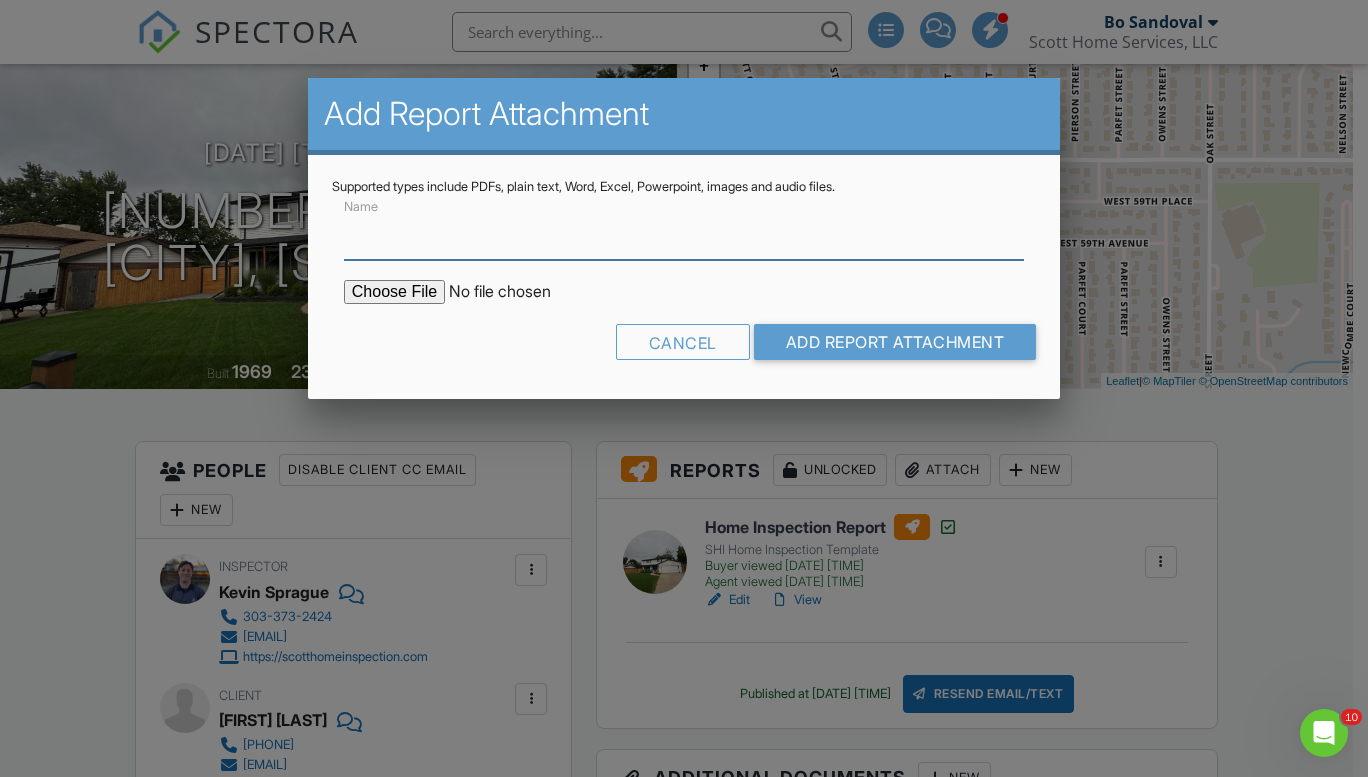 scroll, scrollTop: 0, scrollLeft: 0, axis: both 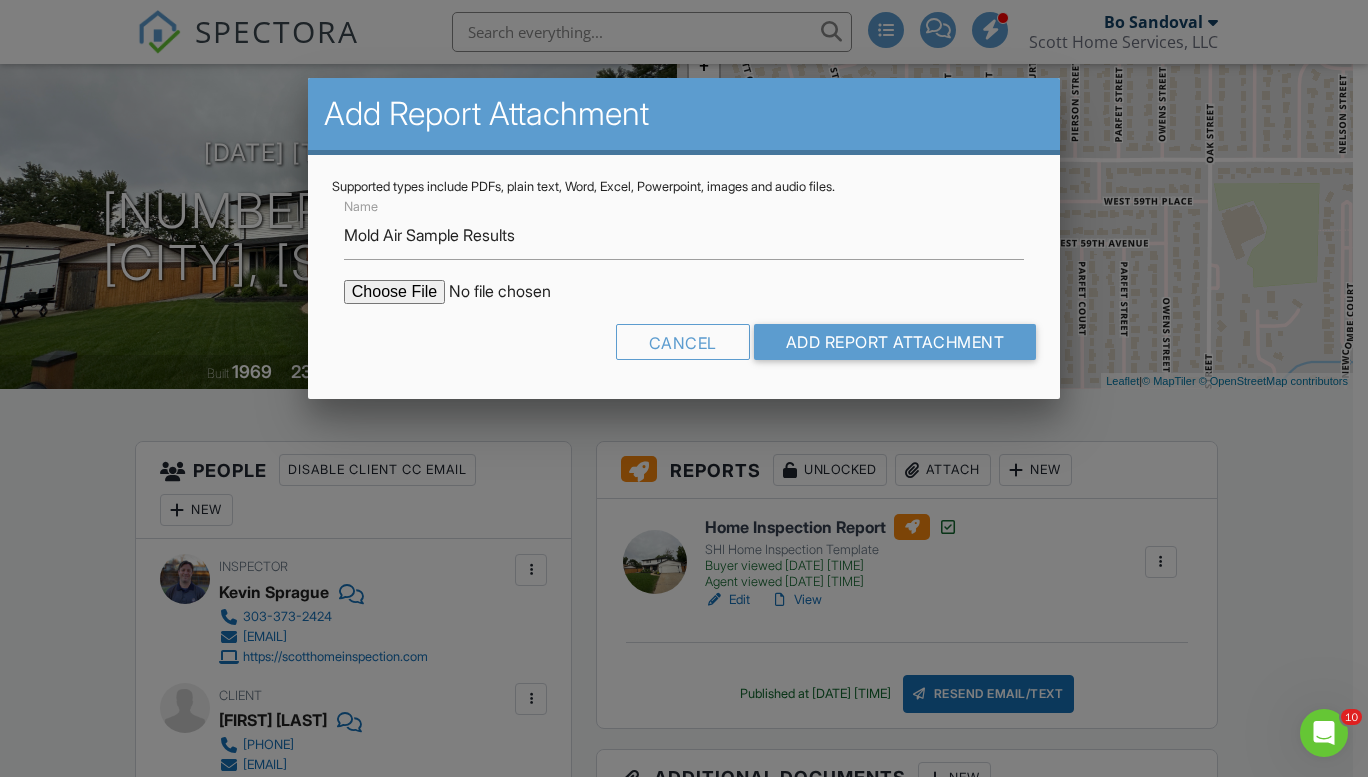 click at bounding box center [514, 292] 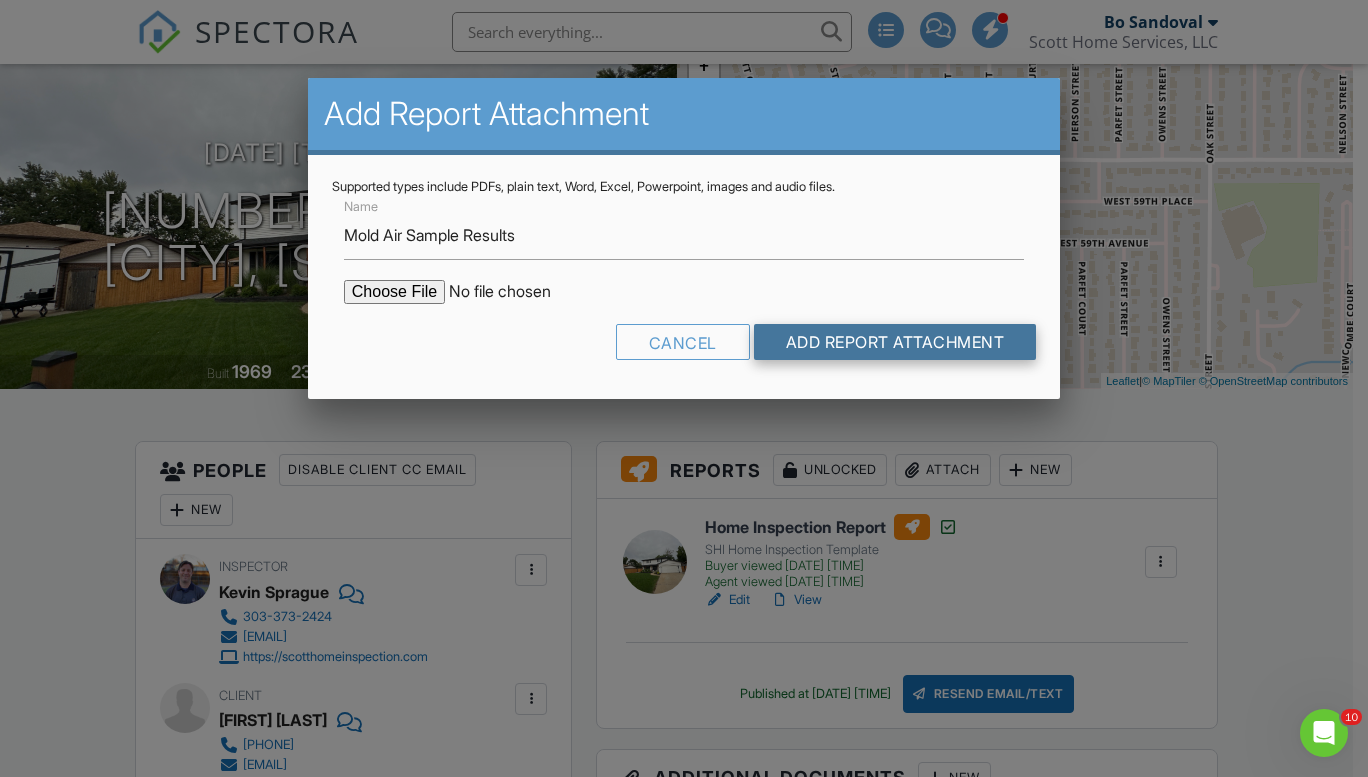 click on "Add Report Attachment" at bounding box center (895, 342) 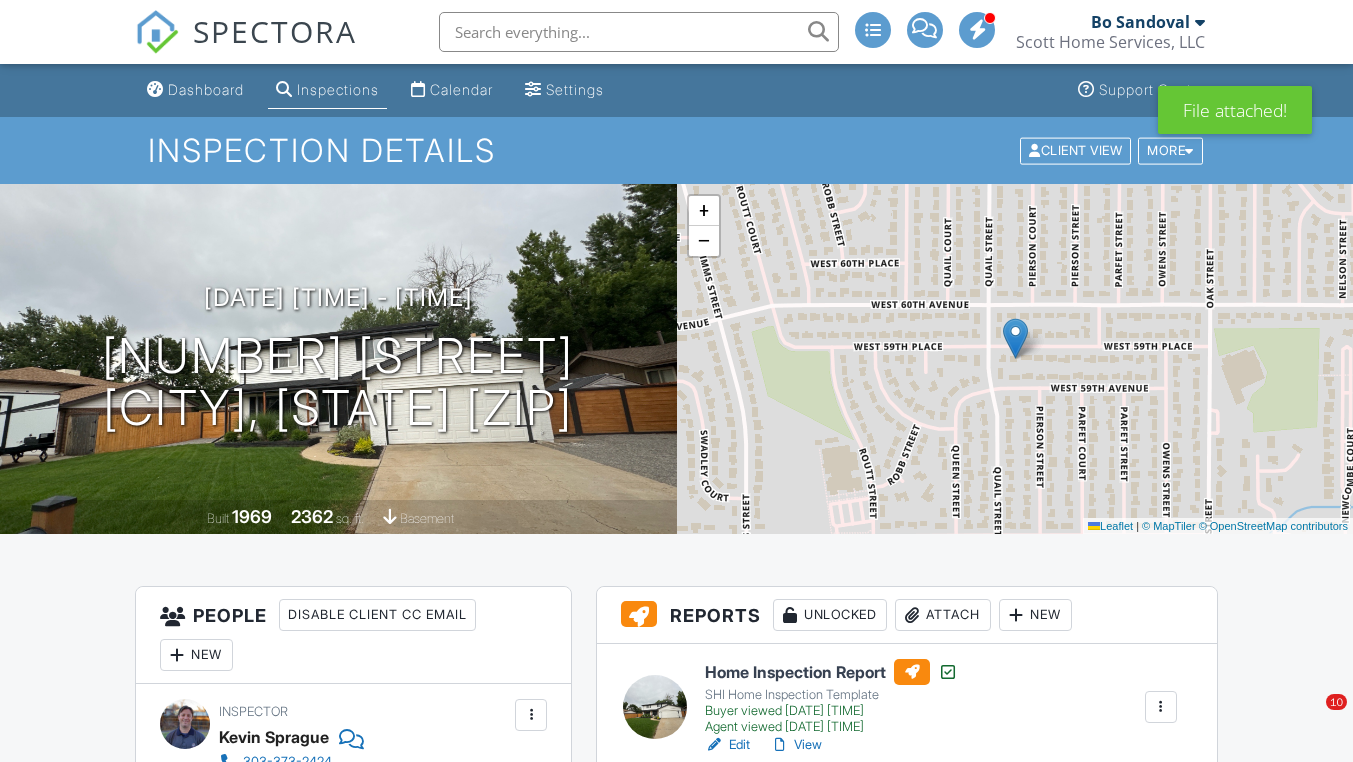 scroll, scrollTop: 403, scrollLeft: 0, axis: vertical 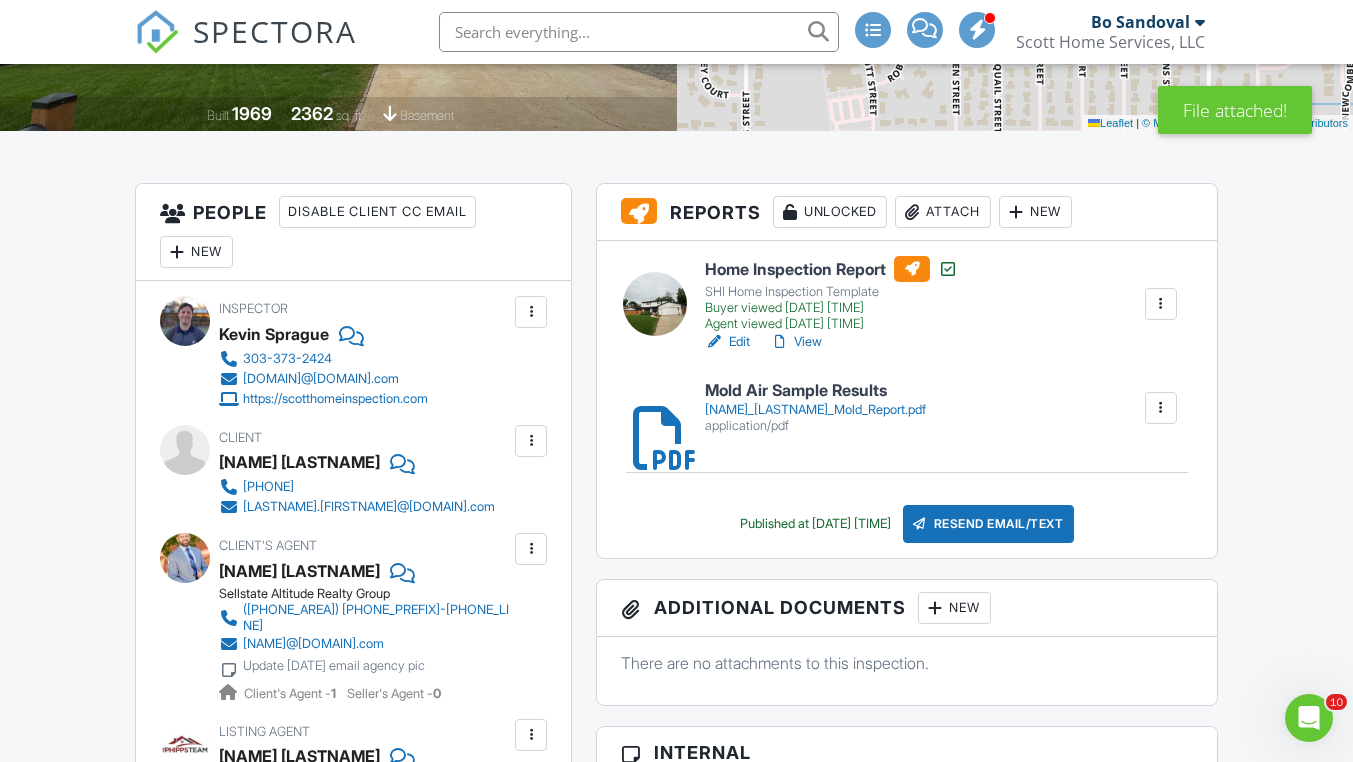 click on "Edit" at bounding box center [727, 342] 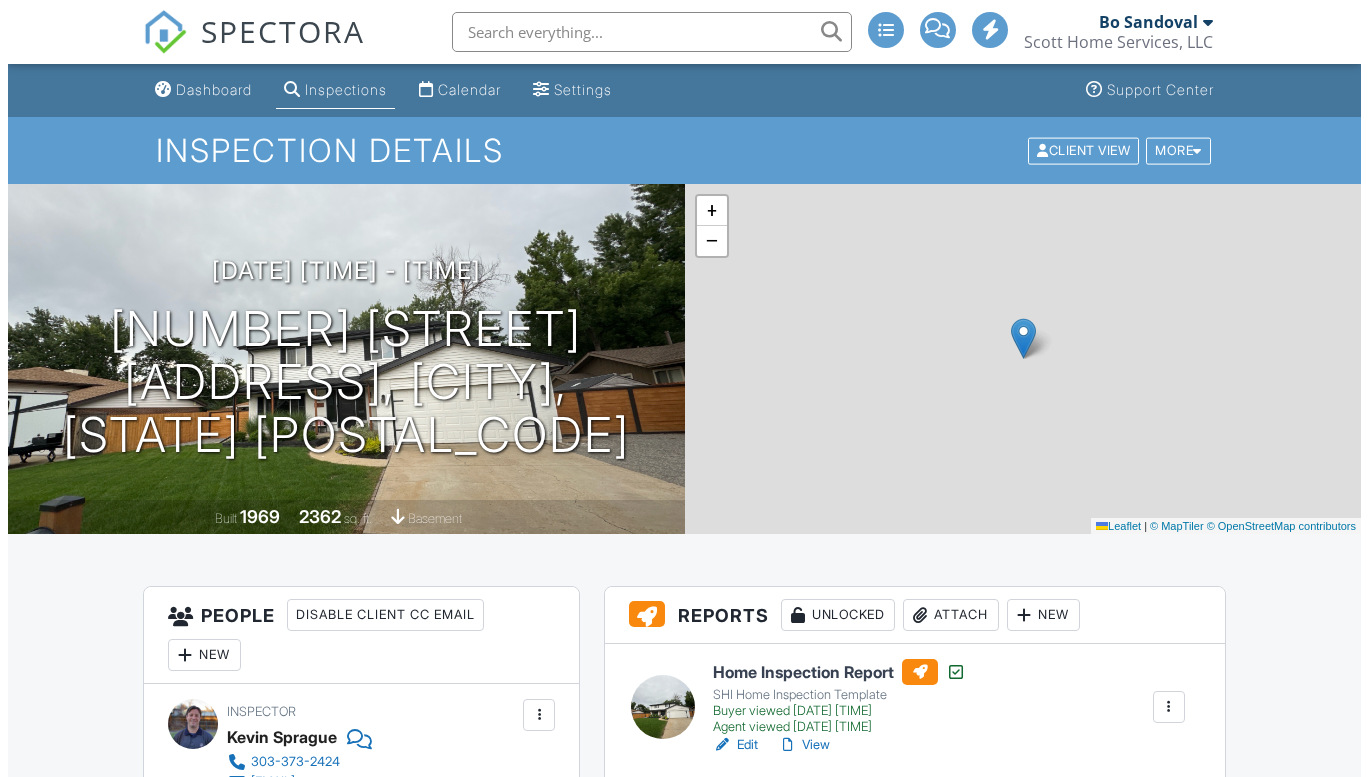scroll, scrollTop: 352, scrollLeft: 0, axis: vertical 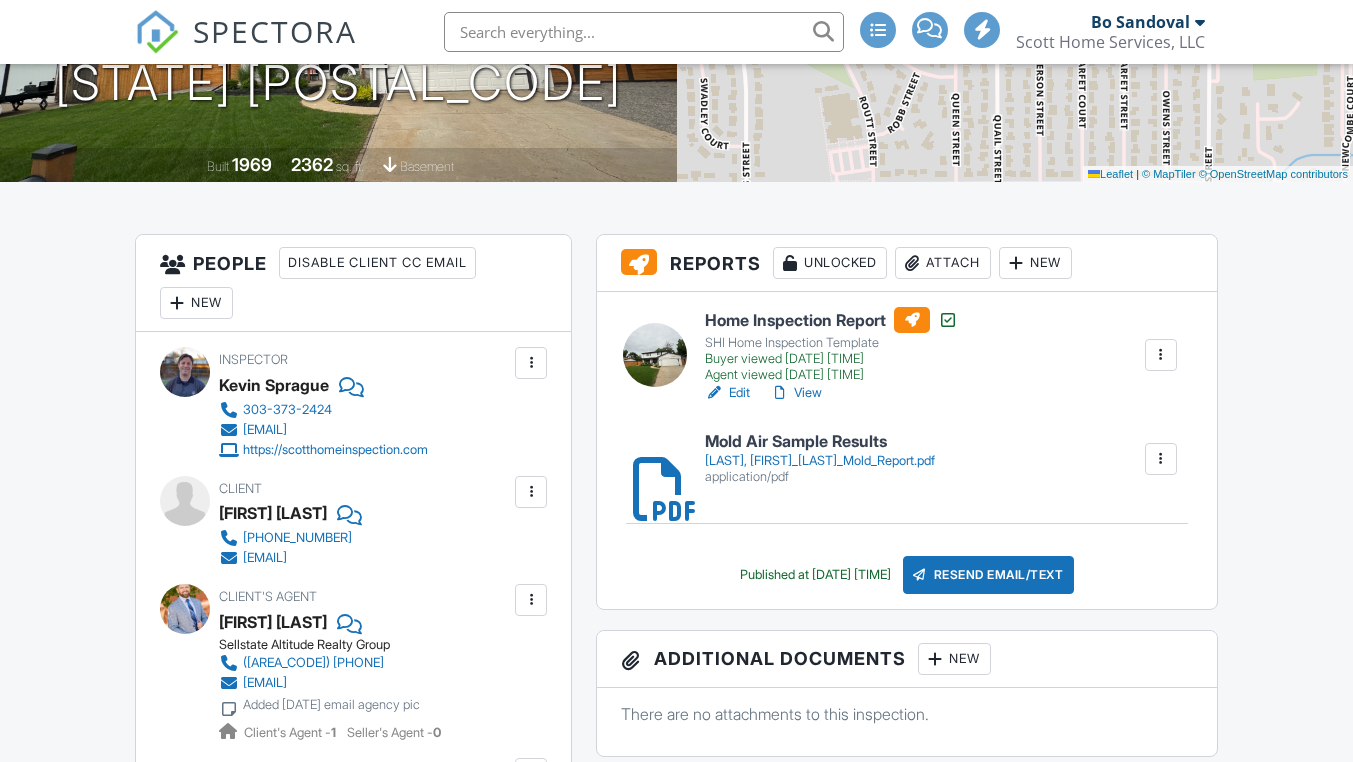 click on "Resend Email/Text" at bounding box center (989, 575) 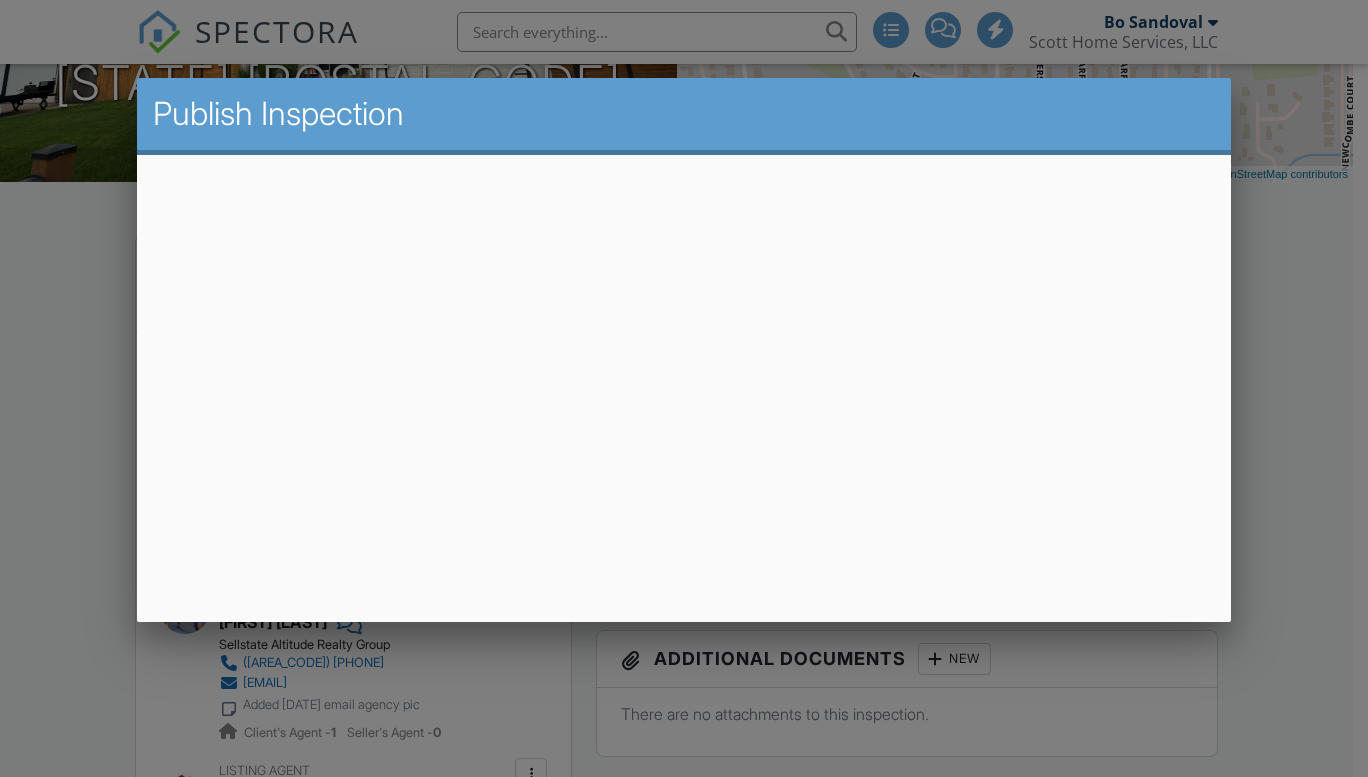 scroll, scrollTop: 352, scrollLeft: 0, axis: vertical 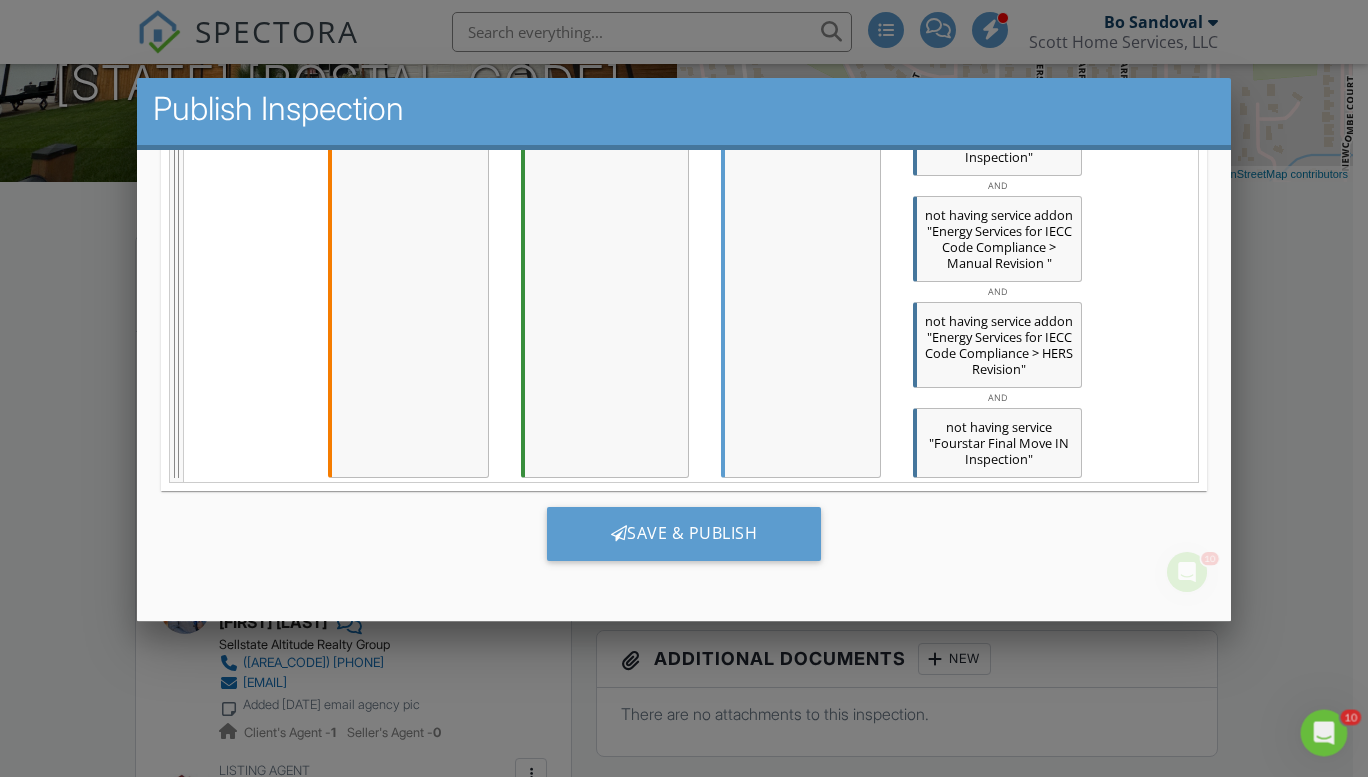 click on "Save & Publish" at bounding box center [683, 540] 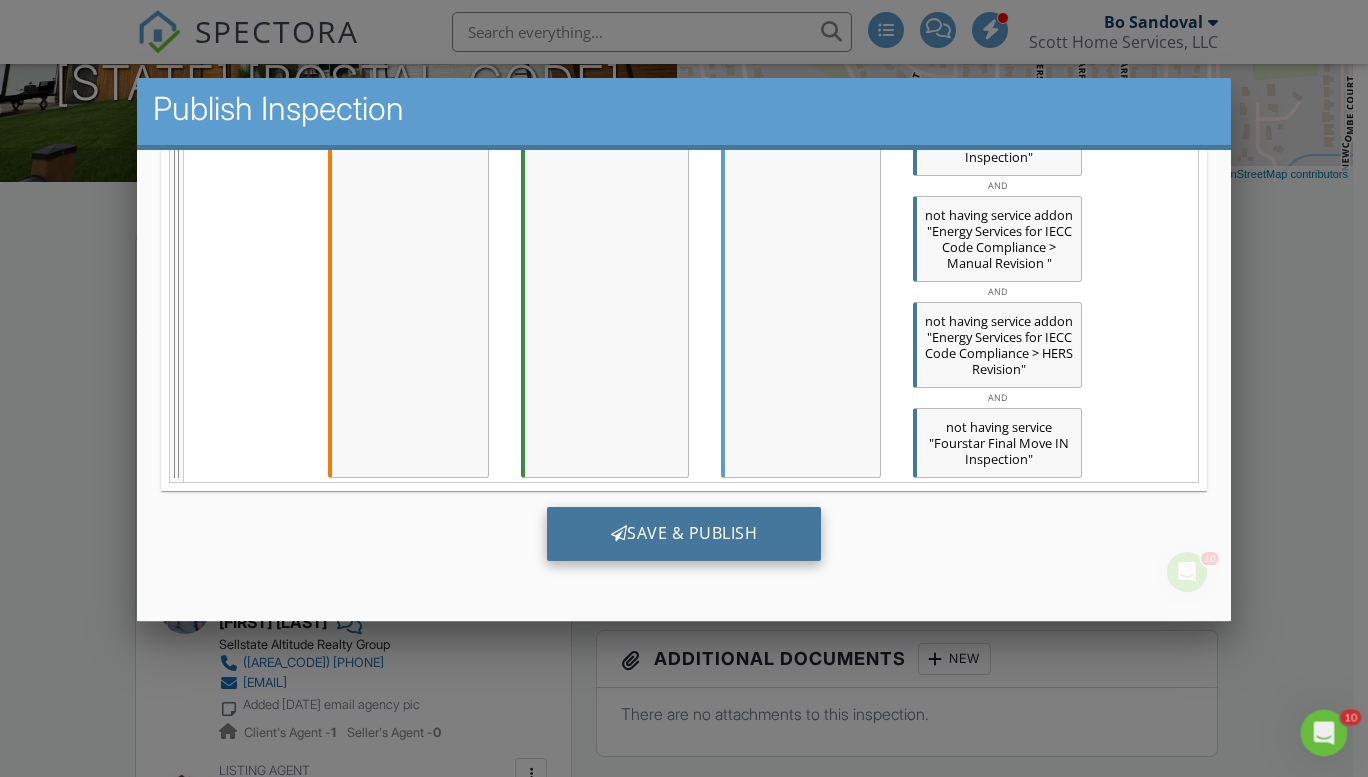 click on "Save & Publish" at bounding box center [683, 533] 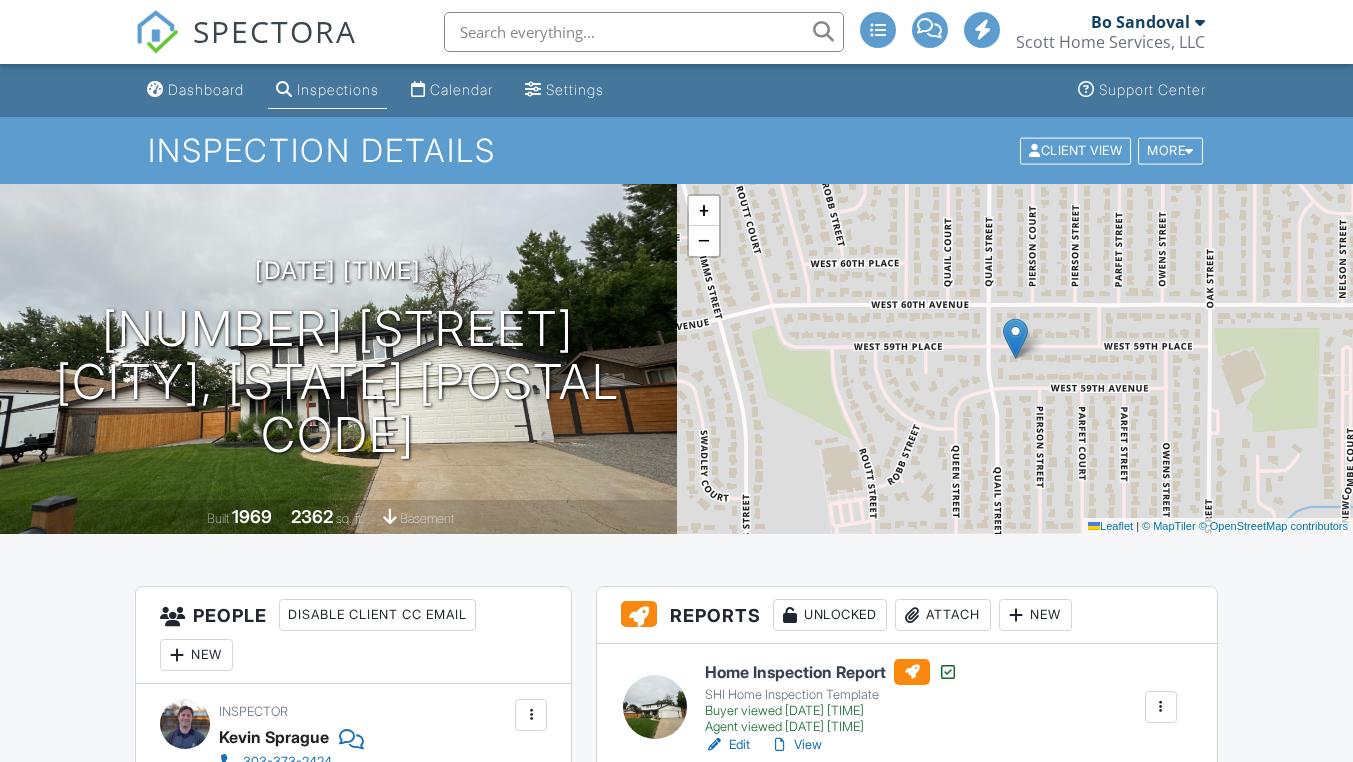 scroll, scrollTop: 0, scrollLeft: 0, axis: both 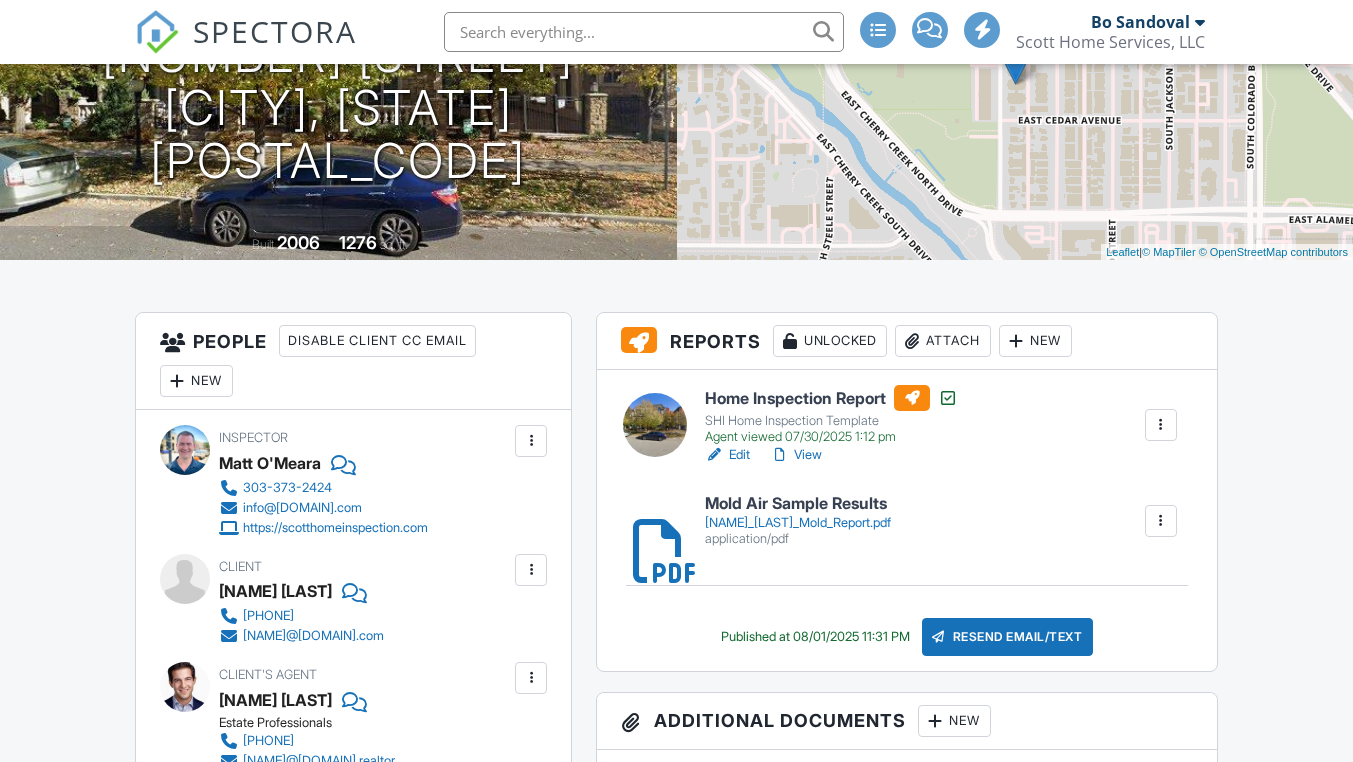 click on "Edit" at bounding box center (727, 455) 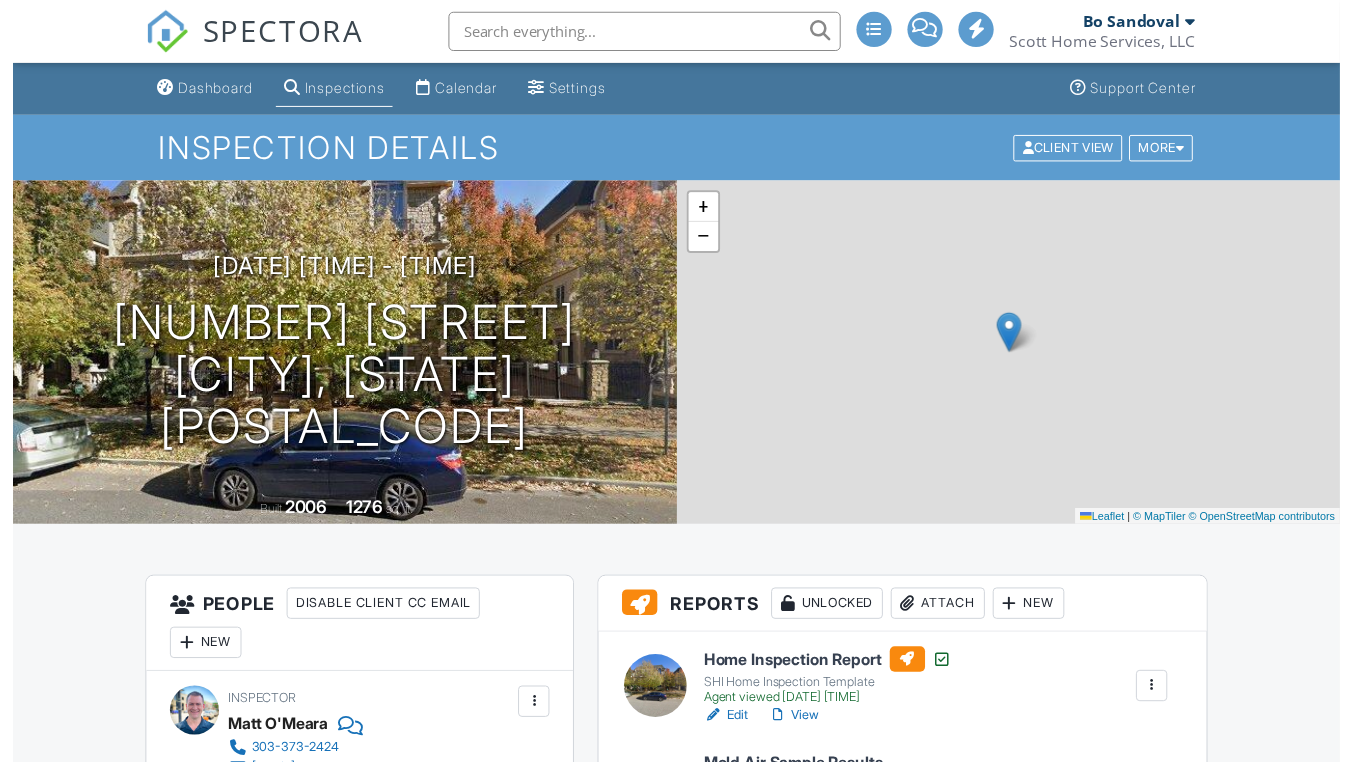 scroll, scrollTop: 362, scrollLeft: 0, axis: vertical 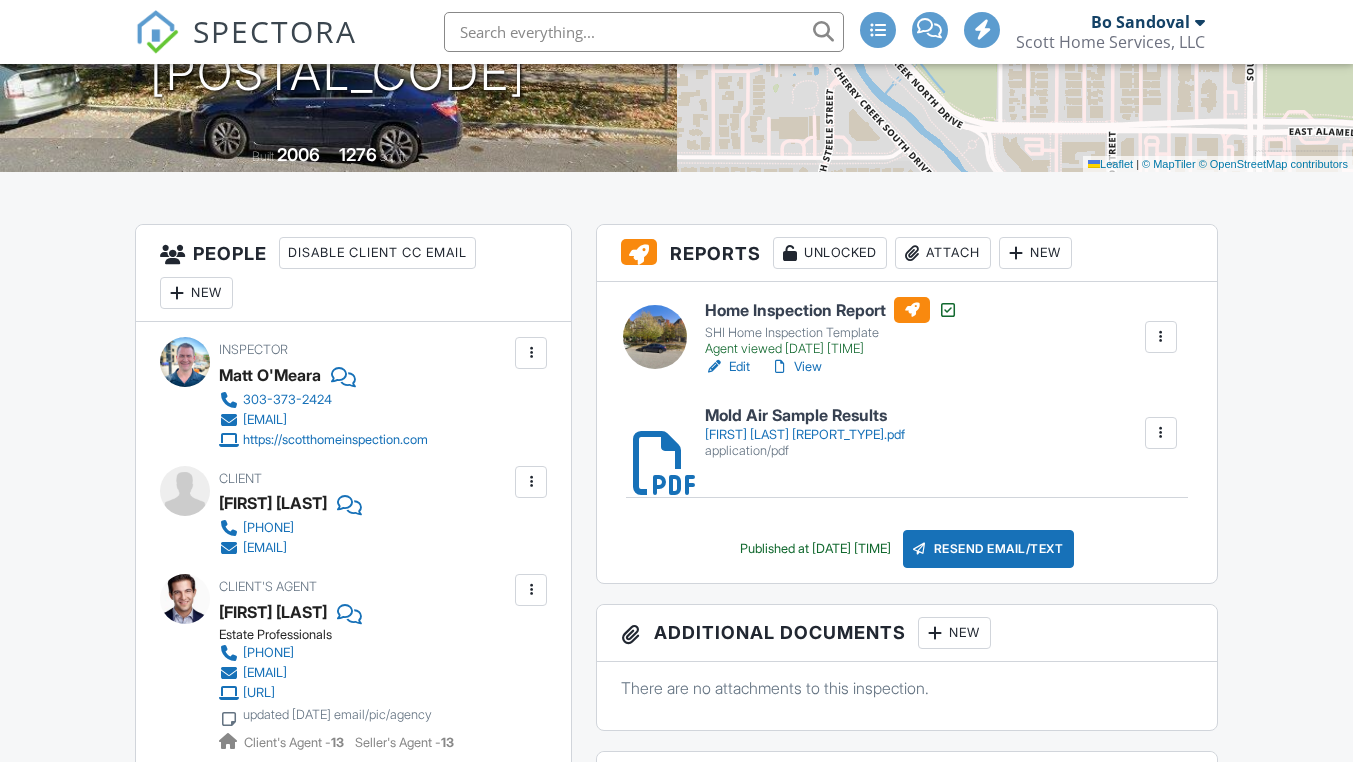 click on "Resend Email/Text" at bounding box center (989, 549) 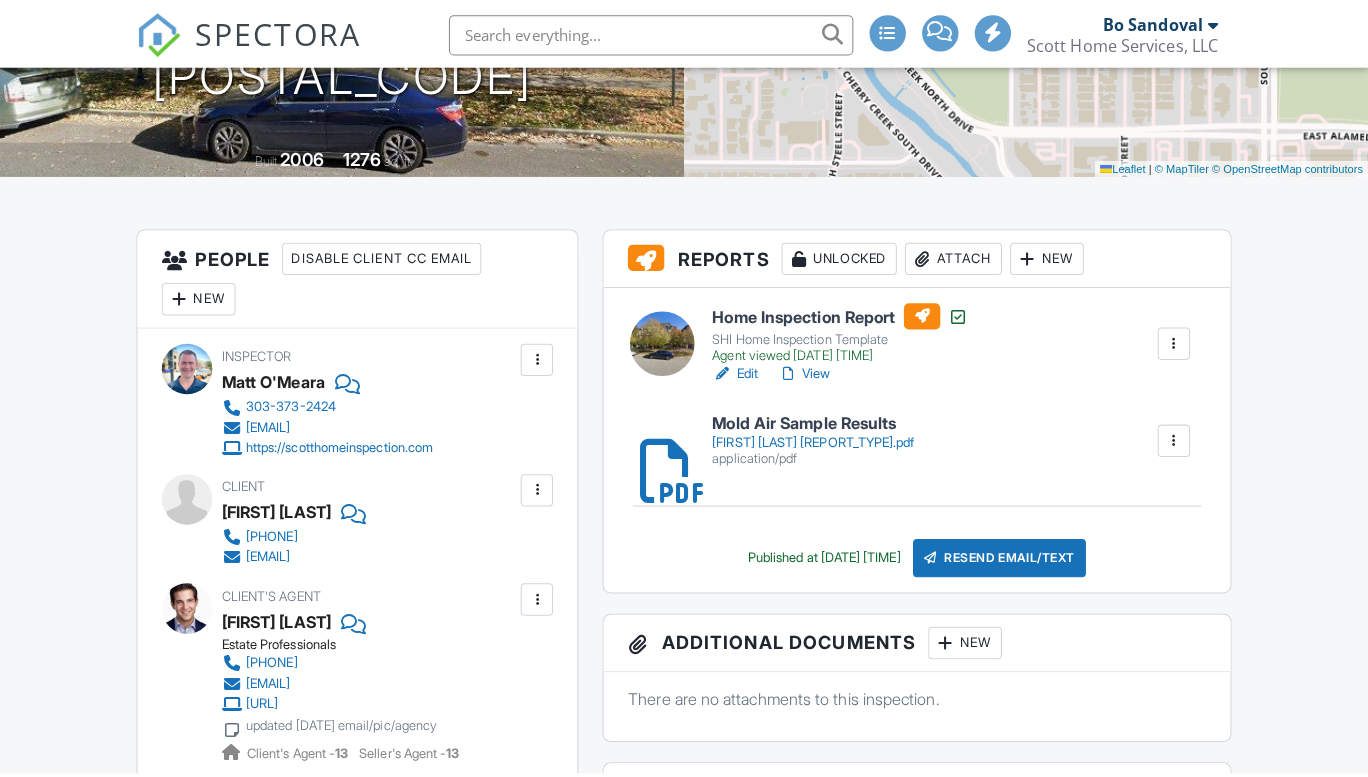 scroll, scrollTop: 363, scrollLeft: 0, axis: vertical 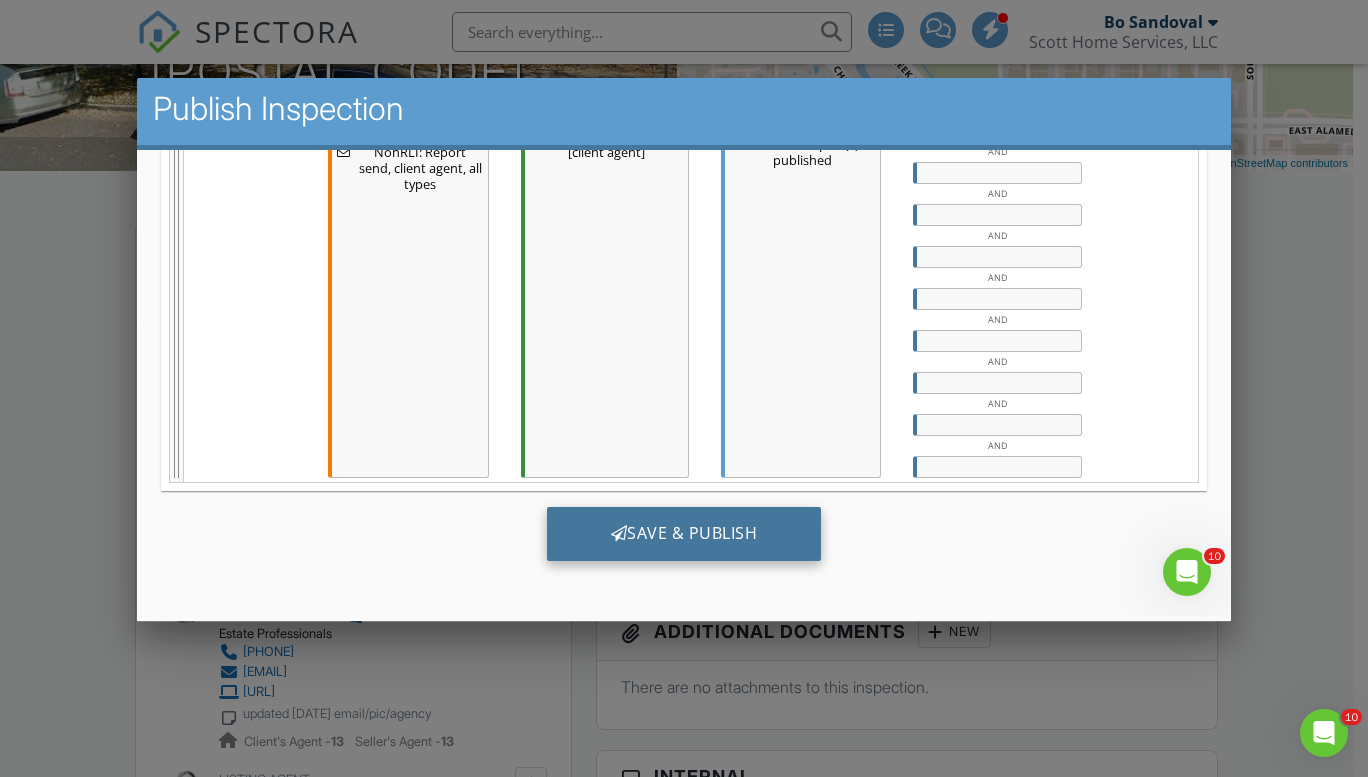 click on "Save & Publish" at bounding box center [683, 533] 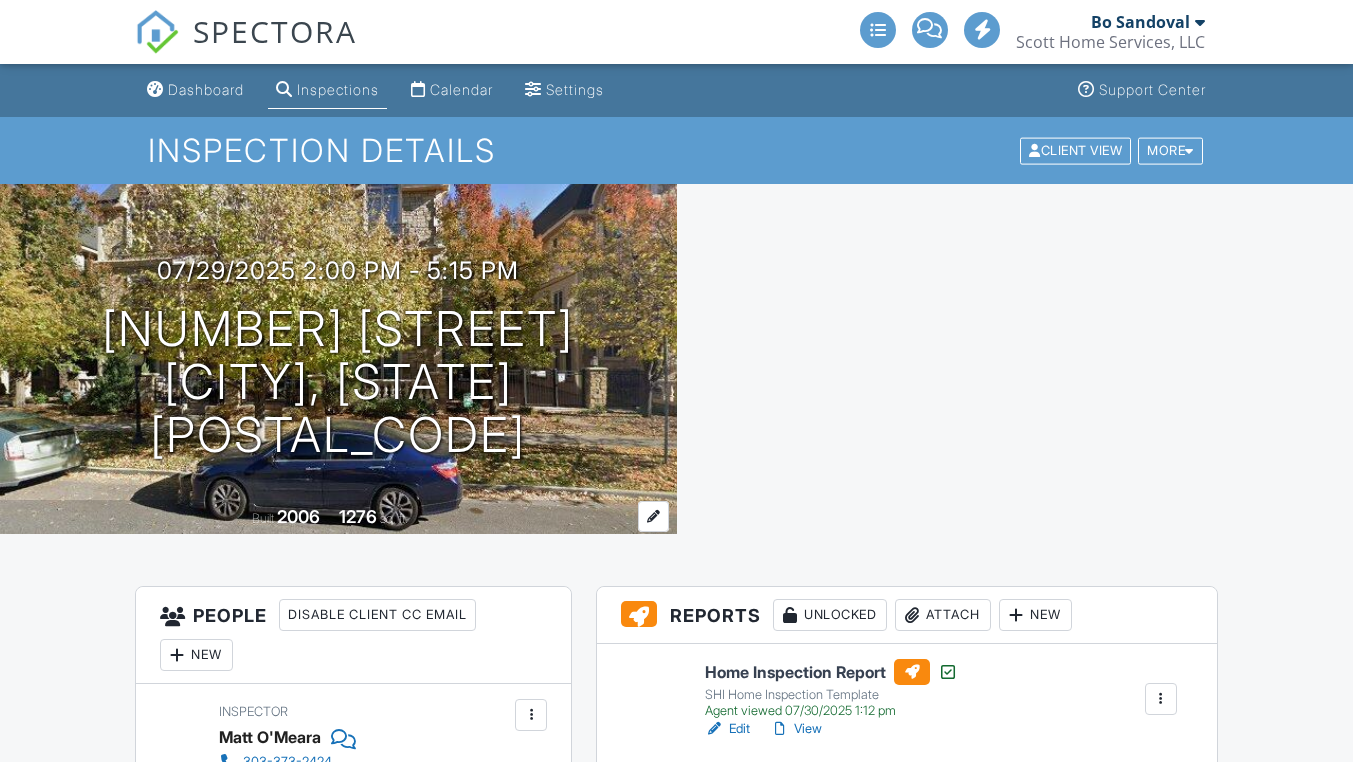 scroll, scrollTop: 0, scrollLeft: 0, axis: both 